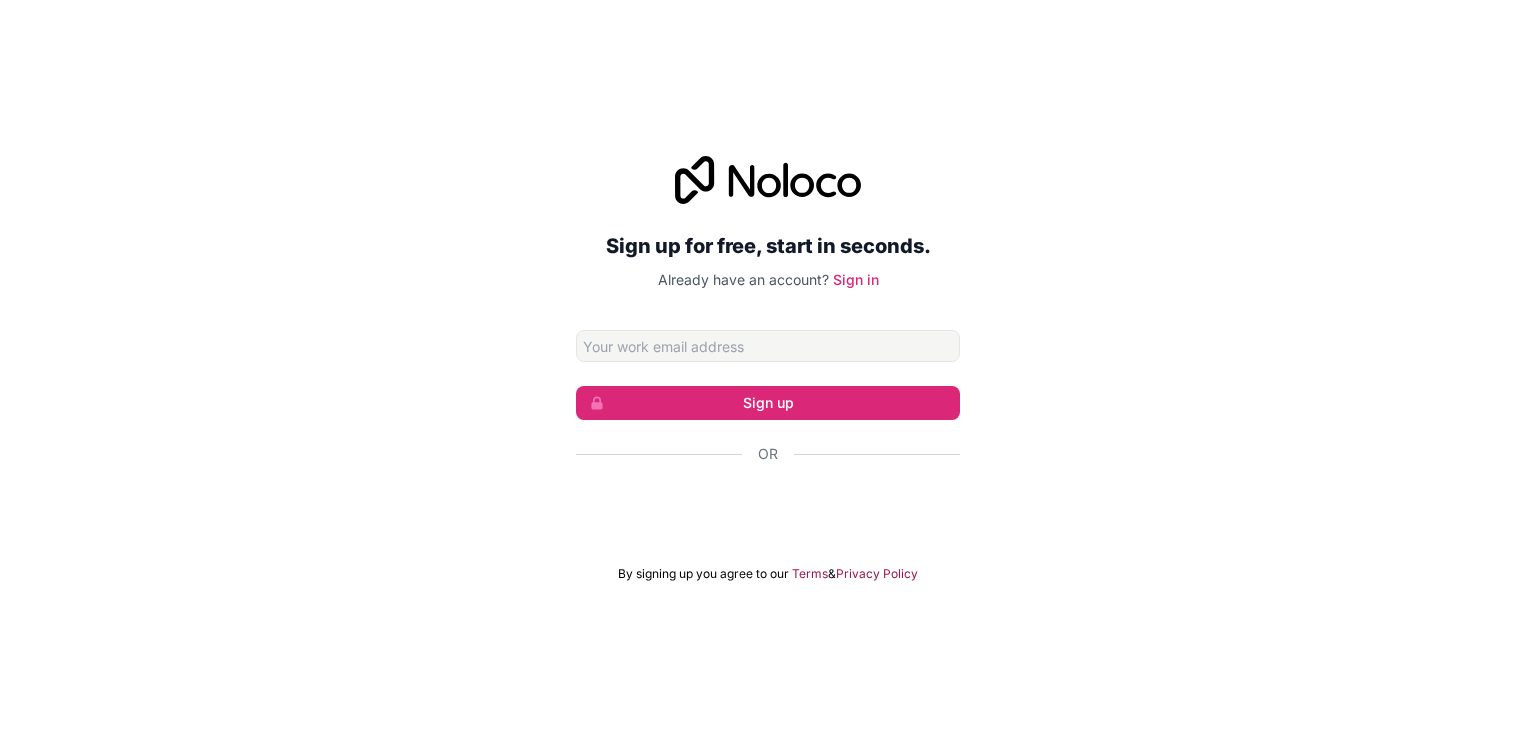 scroll, scrollTop: 0, scrollLeft: 0, axis: both 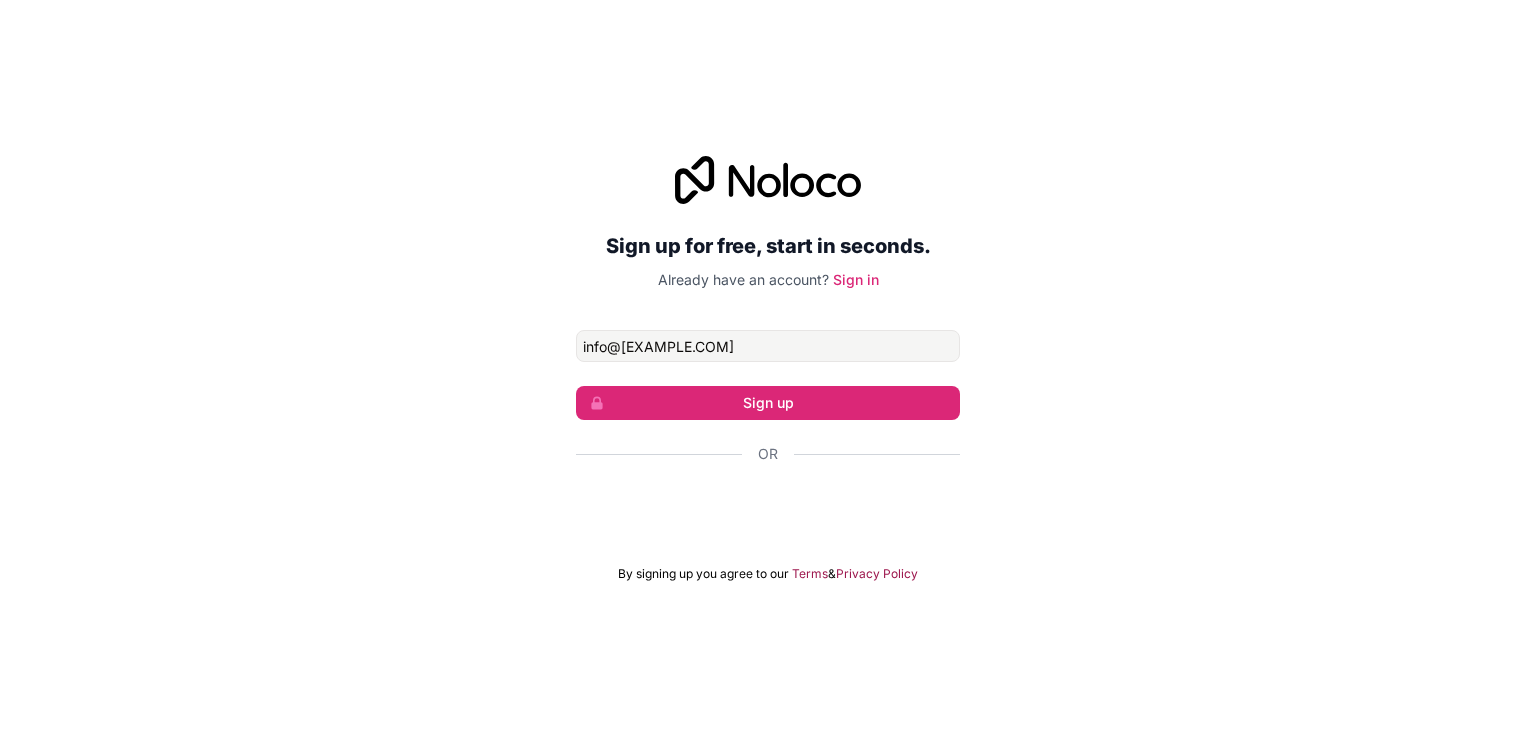 type on "info@[EXAMPLE.COM]" 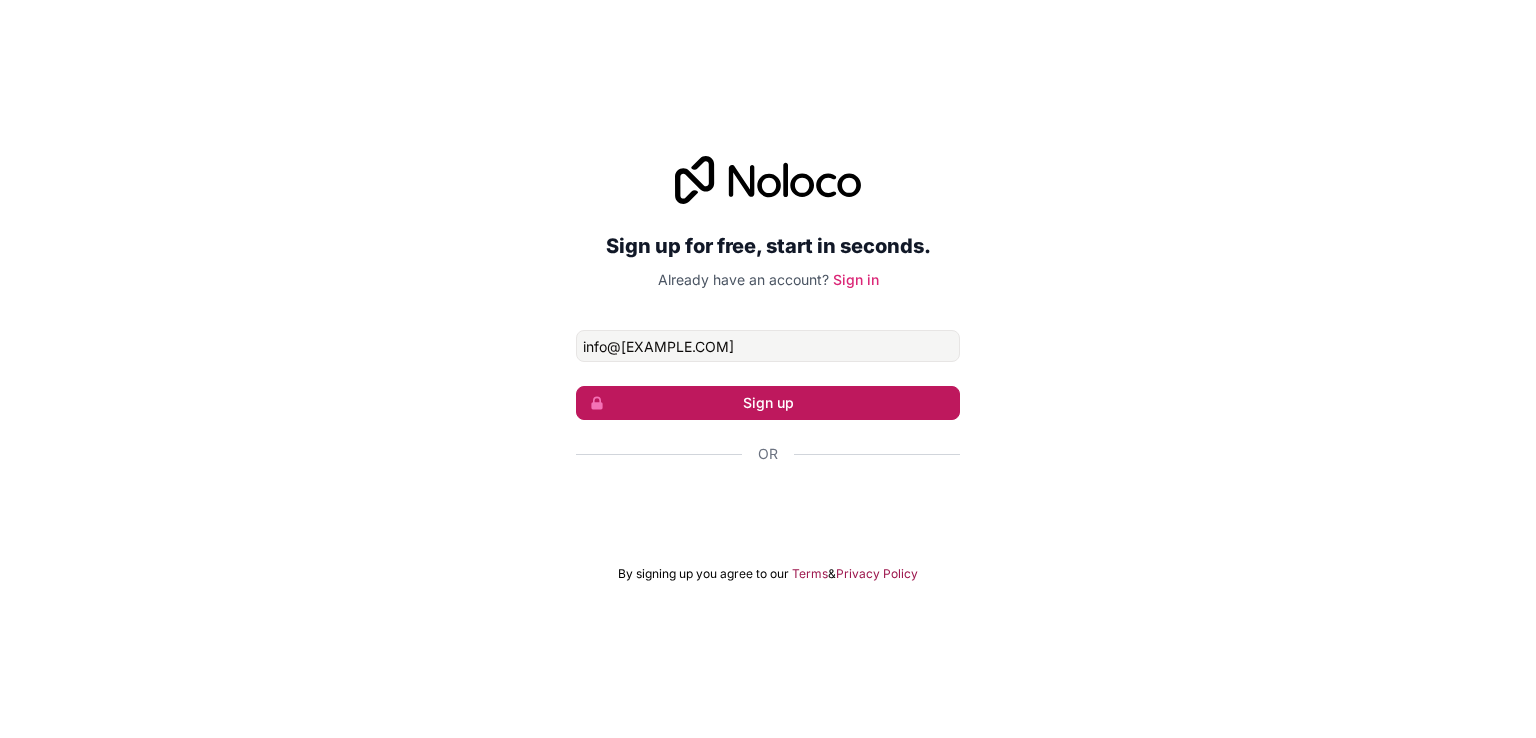 click on "Sign up" at bounding box center [768, 403] 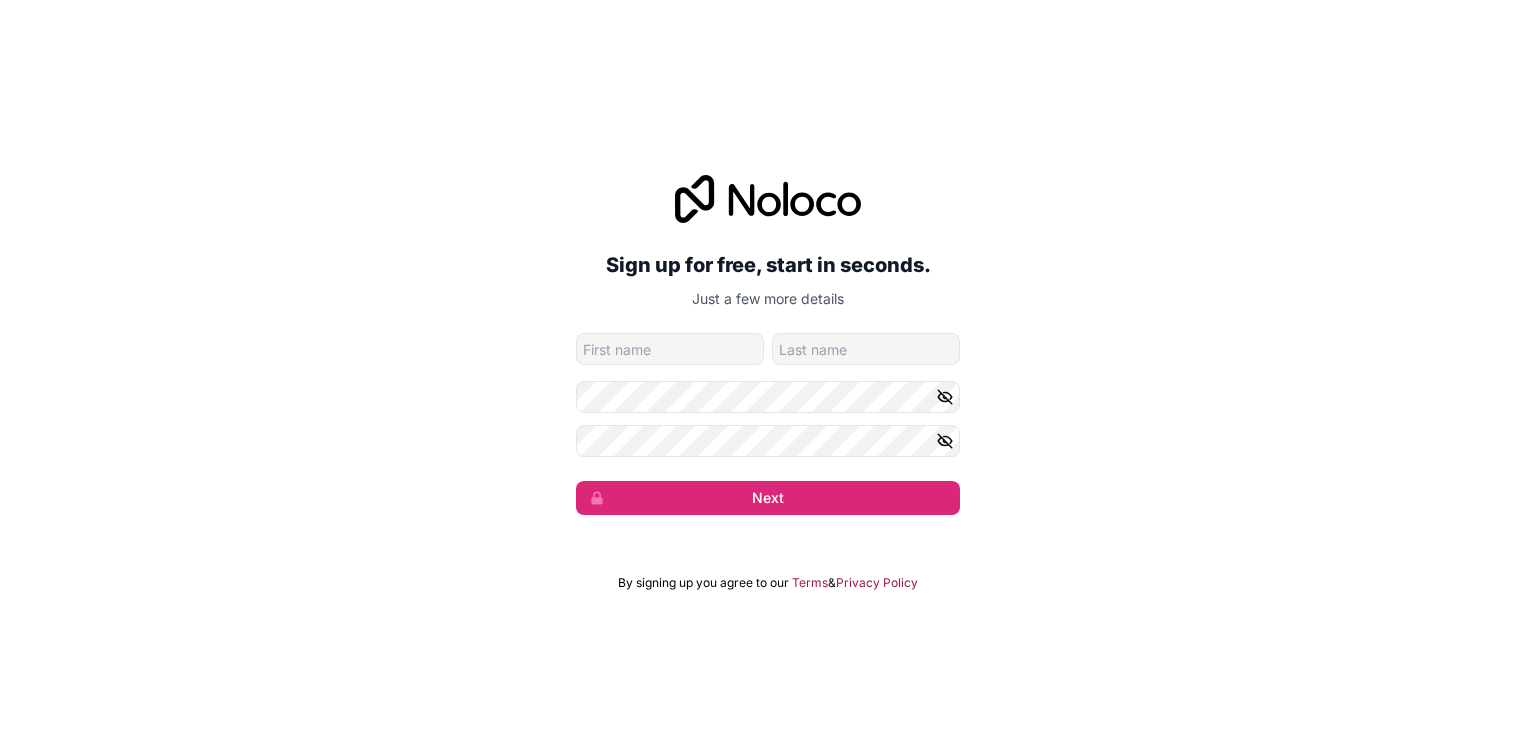 click at bounding box center [670, 349] 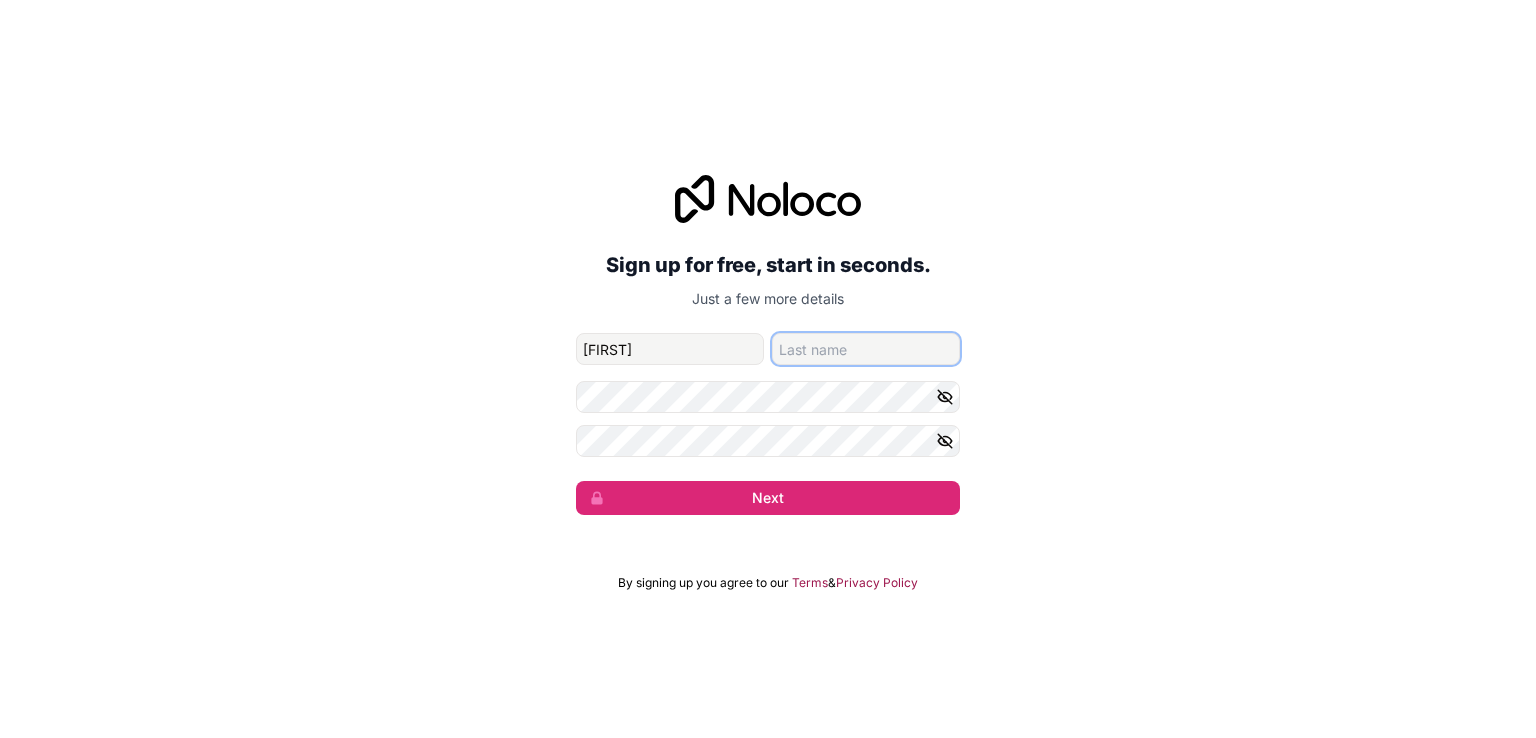 type on "[LAST]" 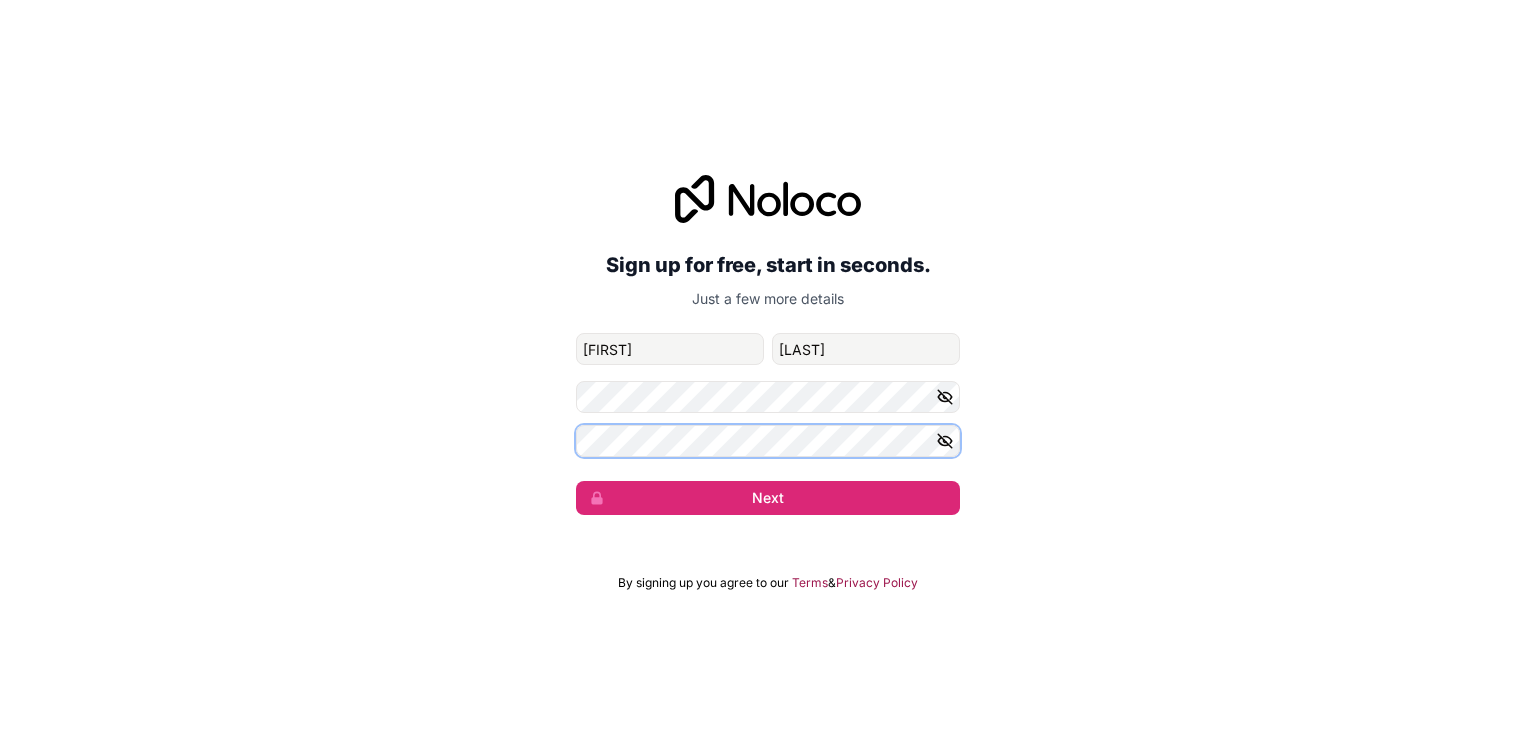 click on "Next" at bounding box center [768, 498] 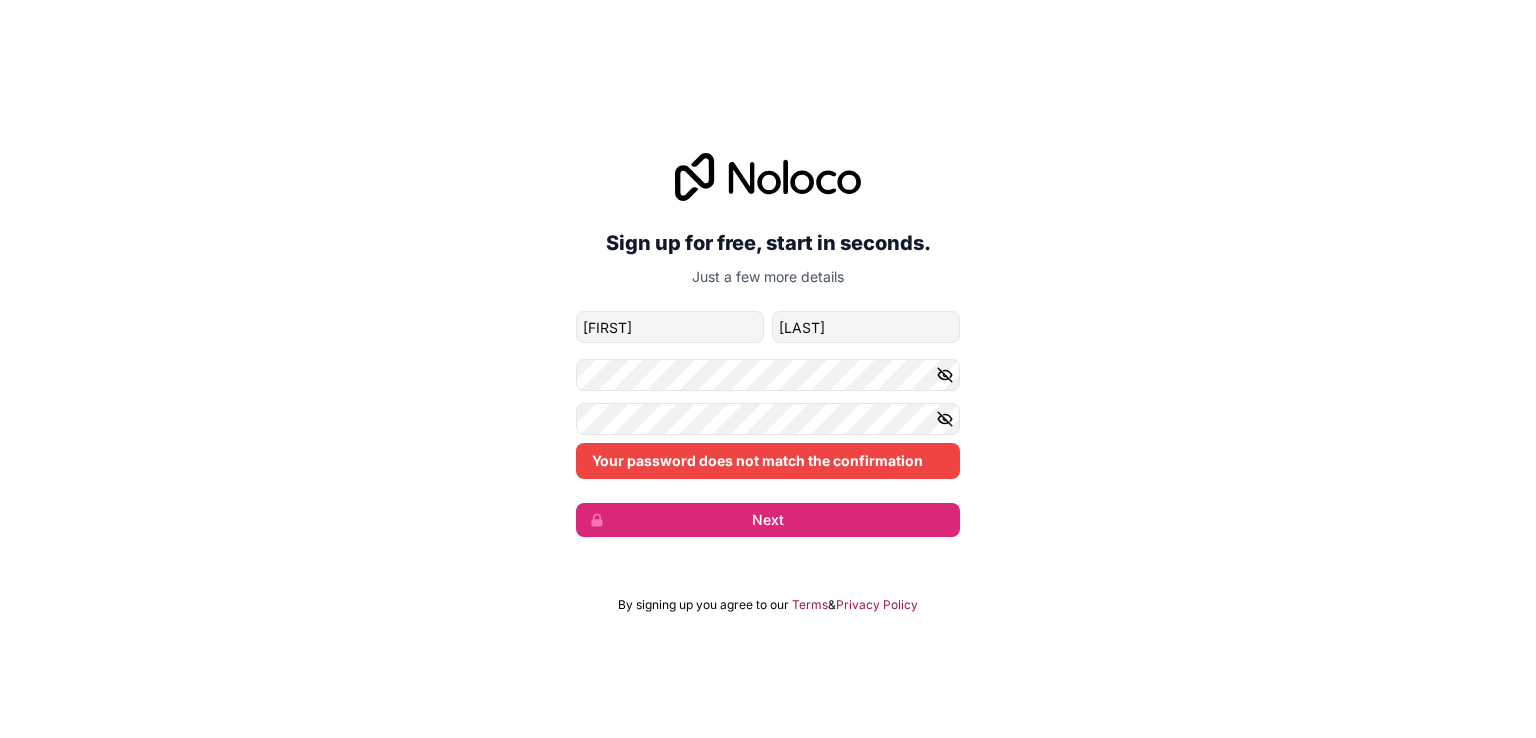click 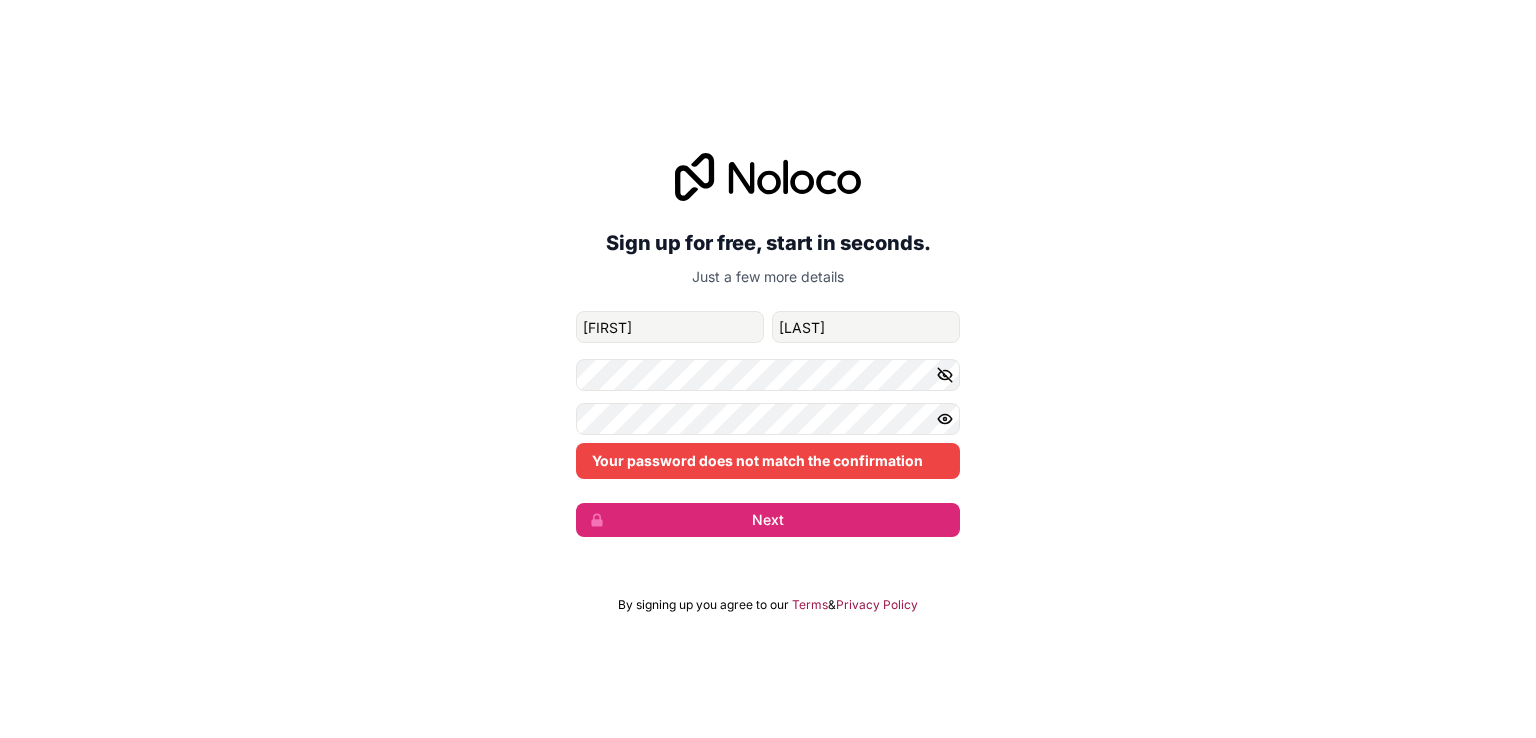 click 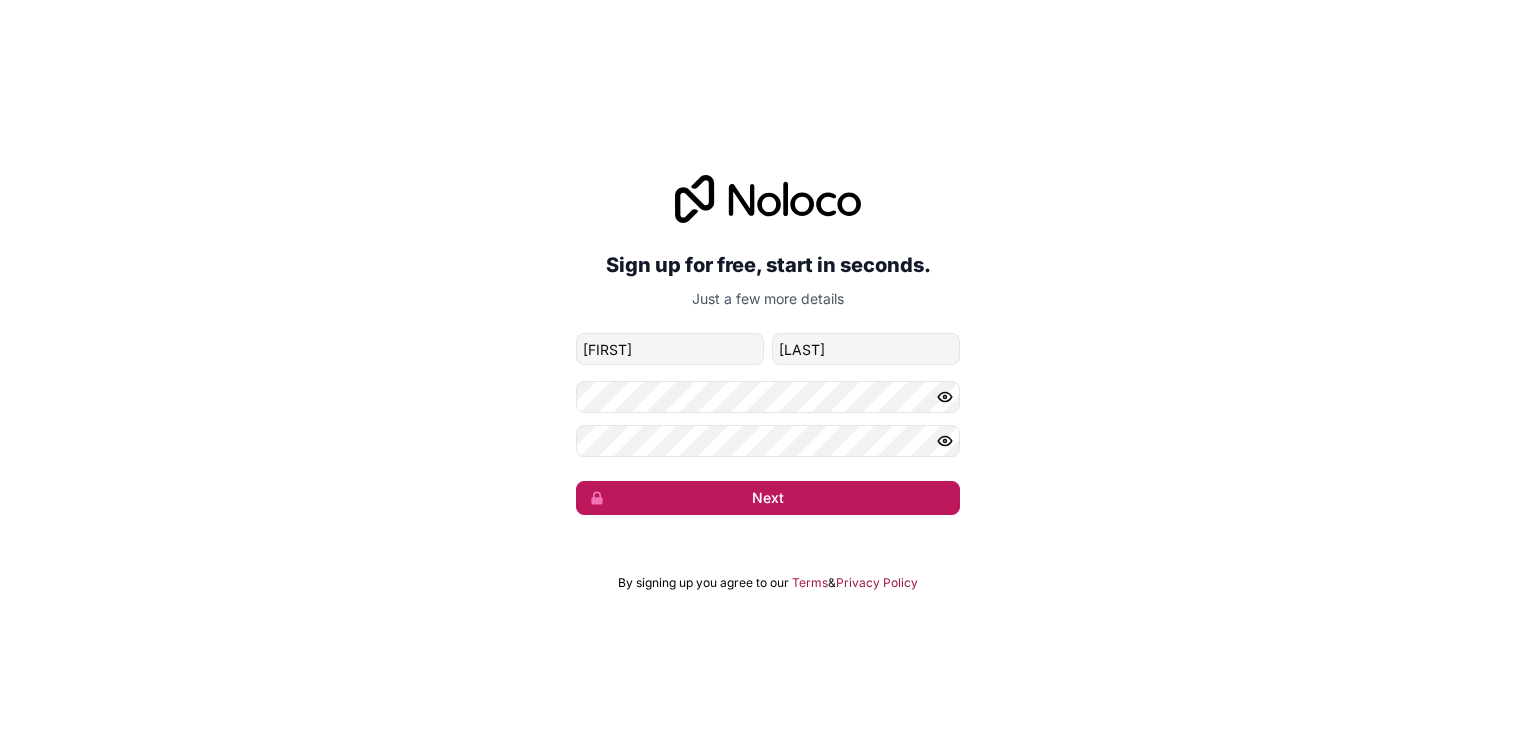 click on "Next" at bounding box center [768, 498] 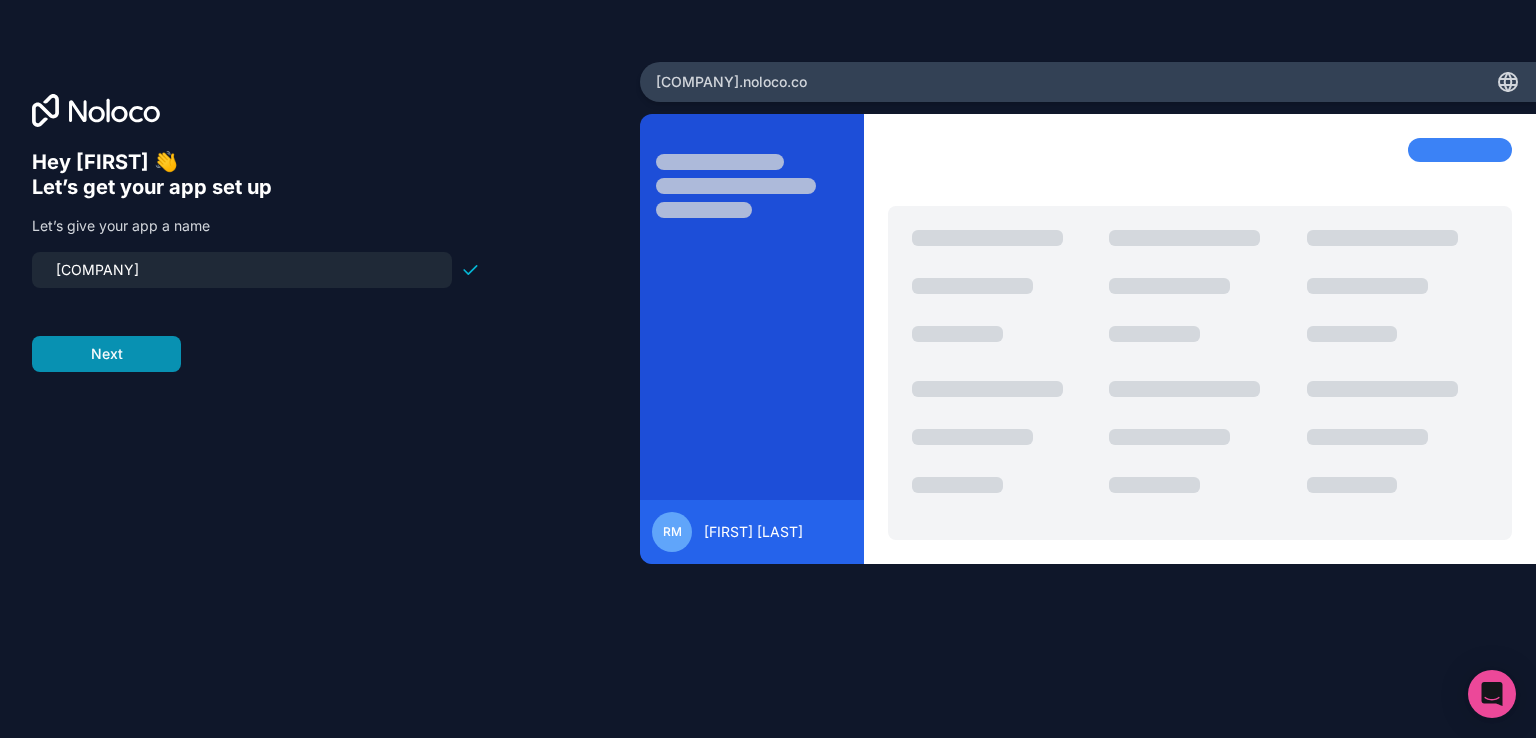 click on "Next" at bounding box center [106, 354] 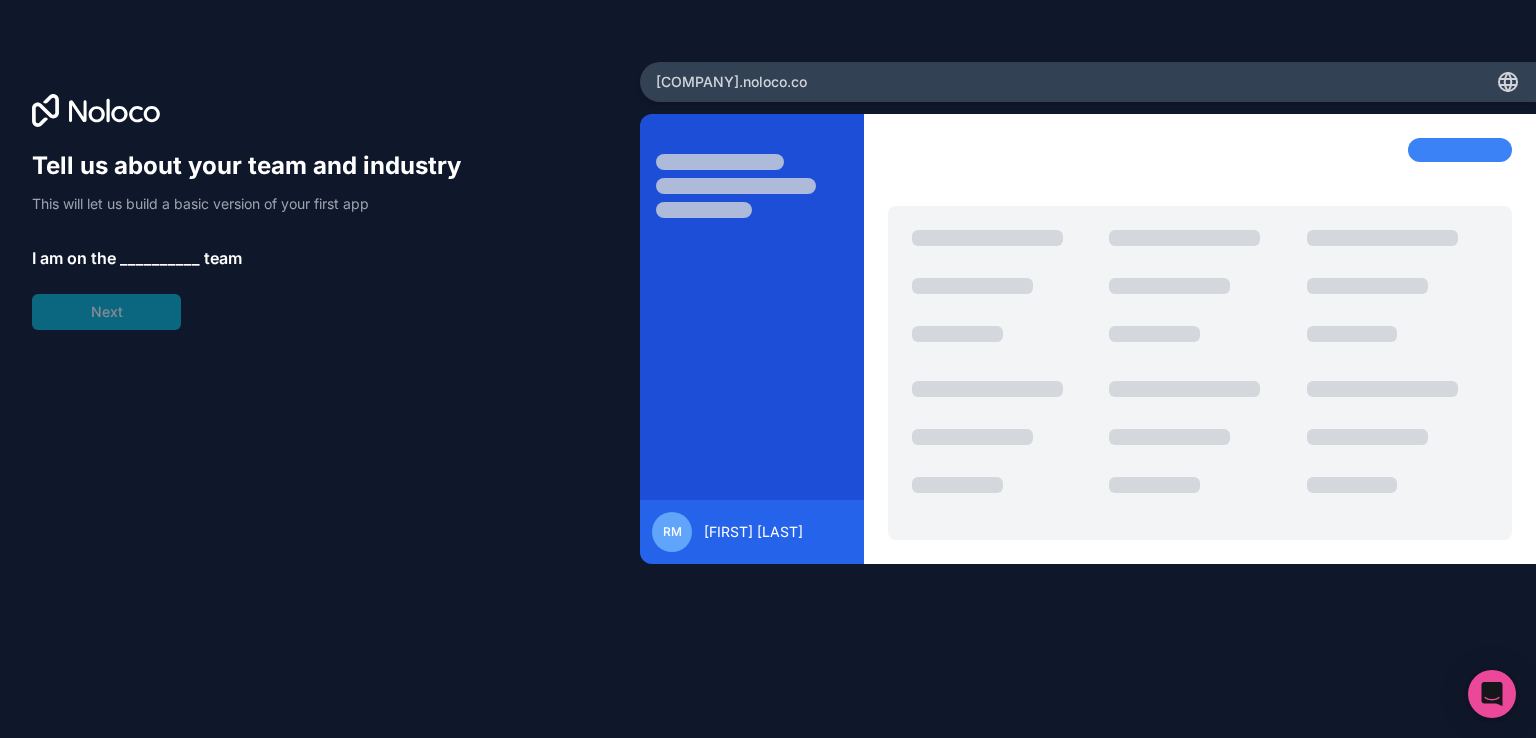 click on "Tell us about your team and industry This will let us build a basic version of your first app I am on the  __________ team Next" at bounding box center (256, 240) 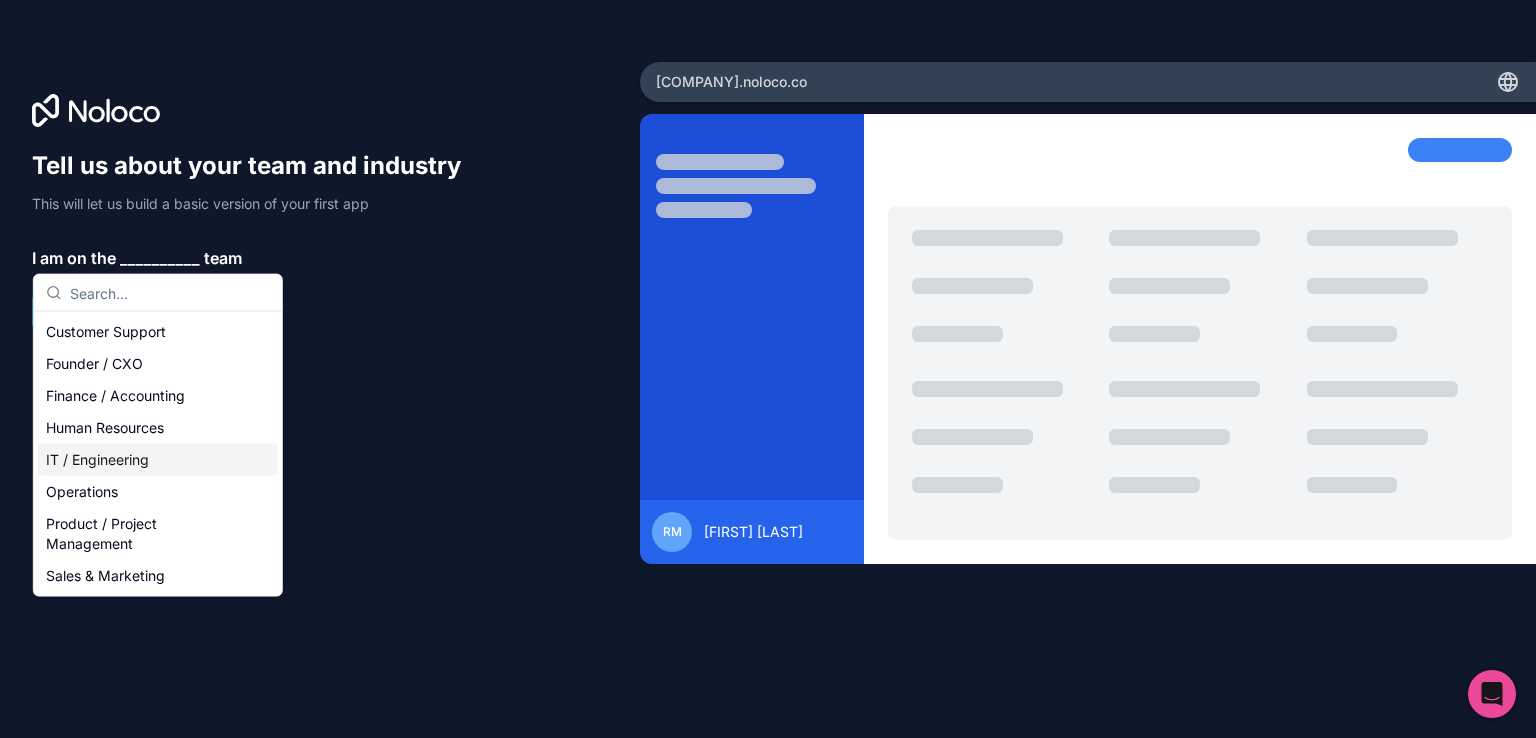 click on "IT / Engineering" at bounding box center (158, 460) 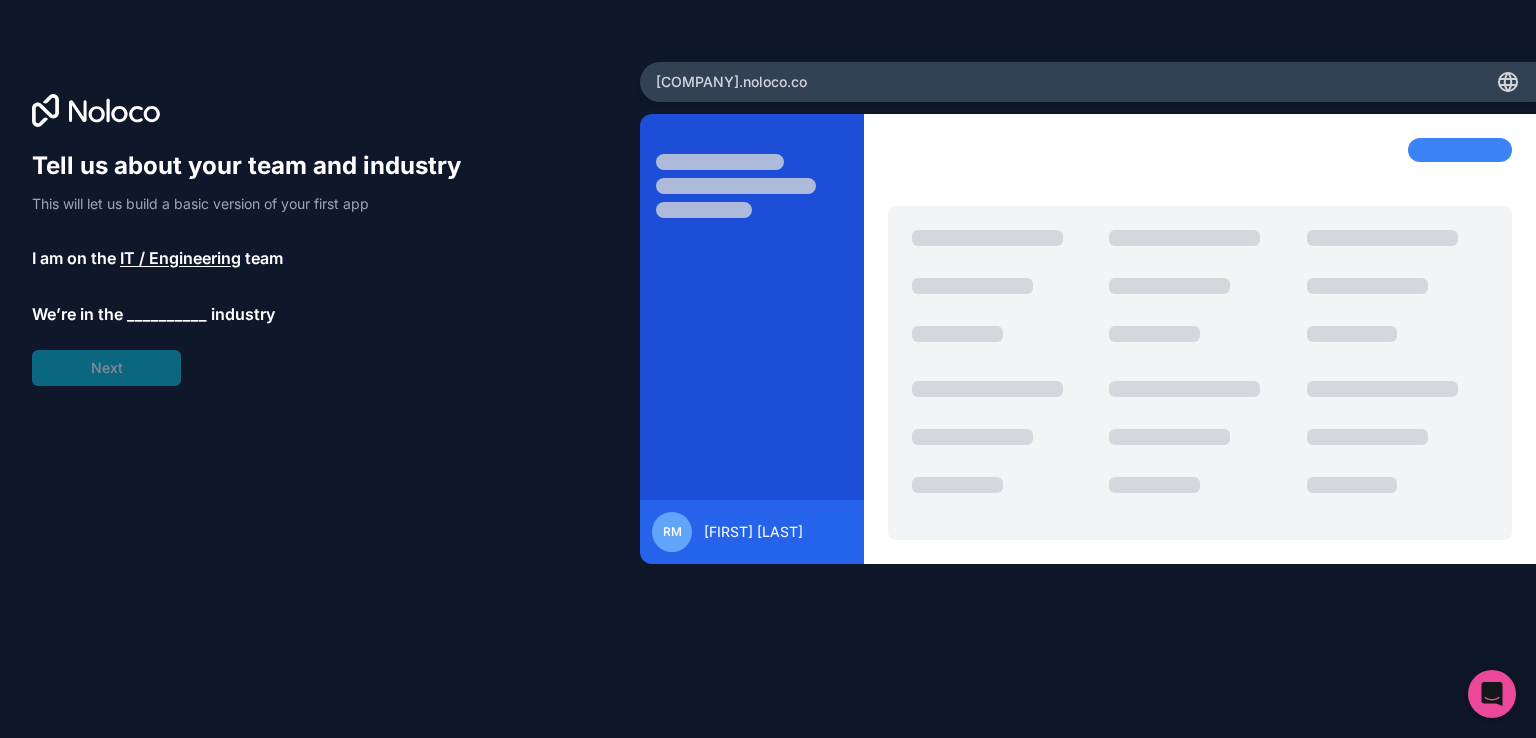 click on "__________" at bounding box center (167, 314) 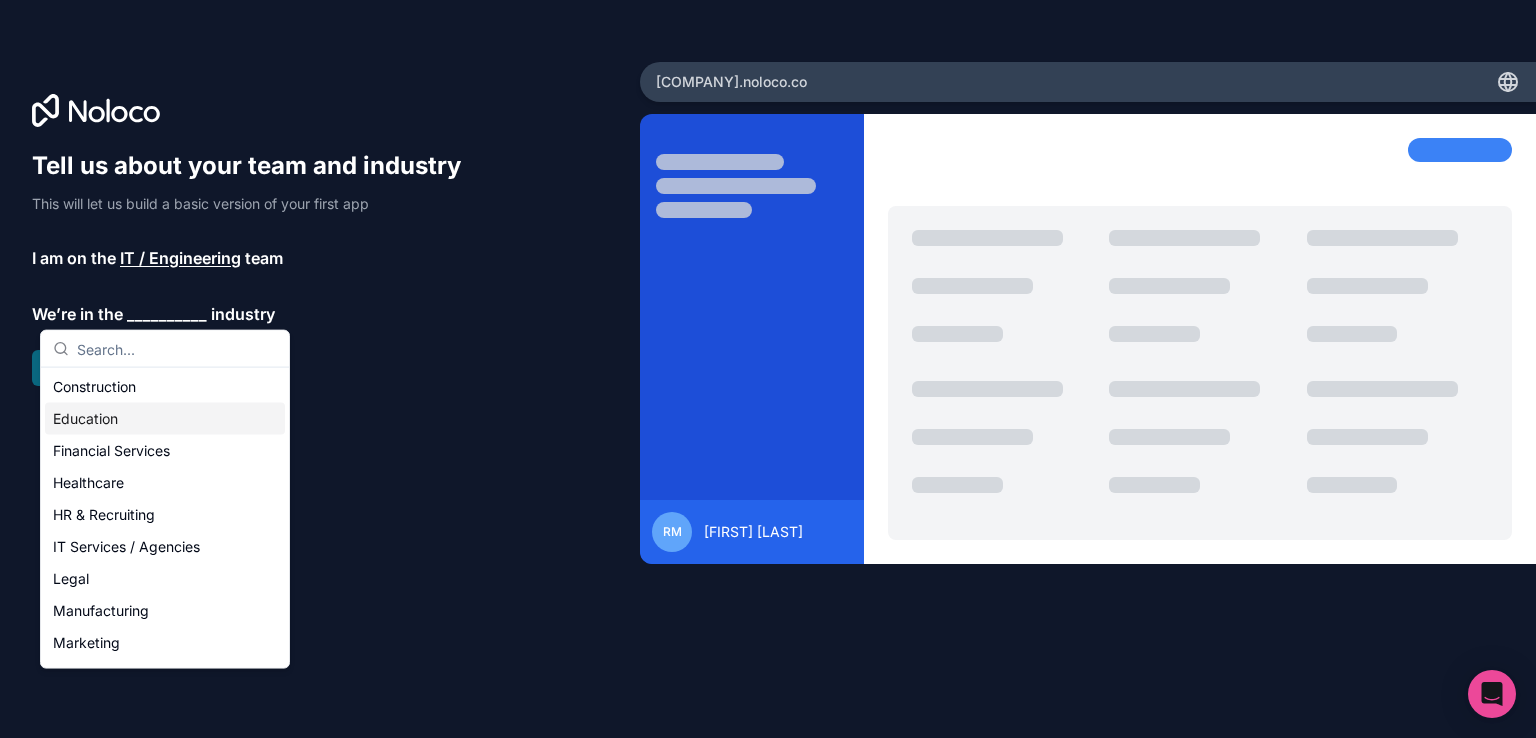 scroll, scrollTop: 100, scrollLeft: 0, axis: vertical 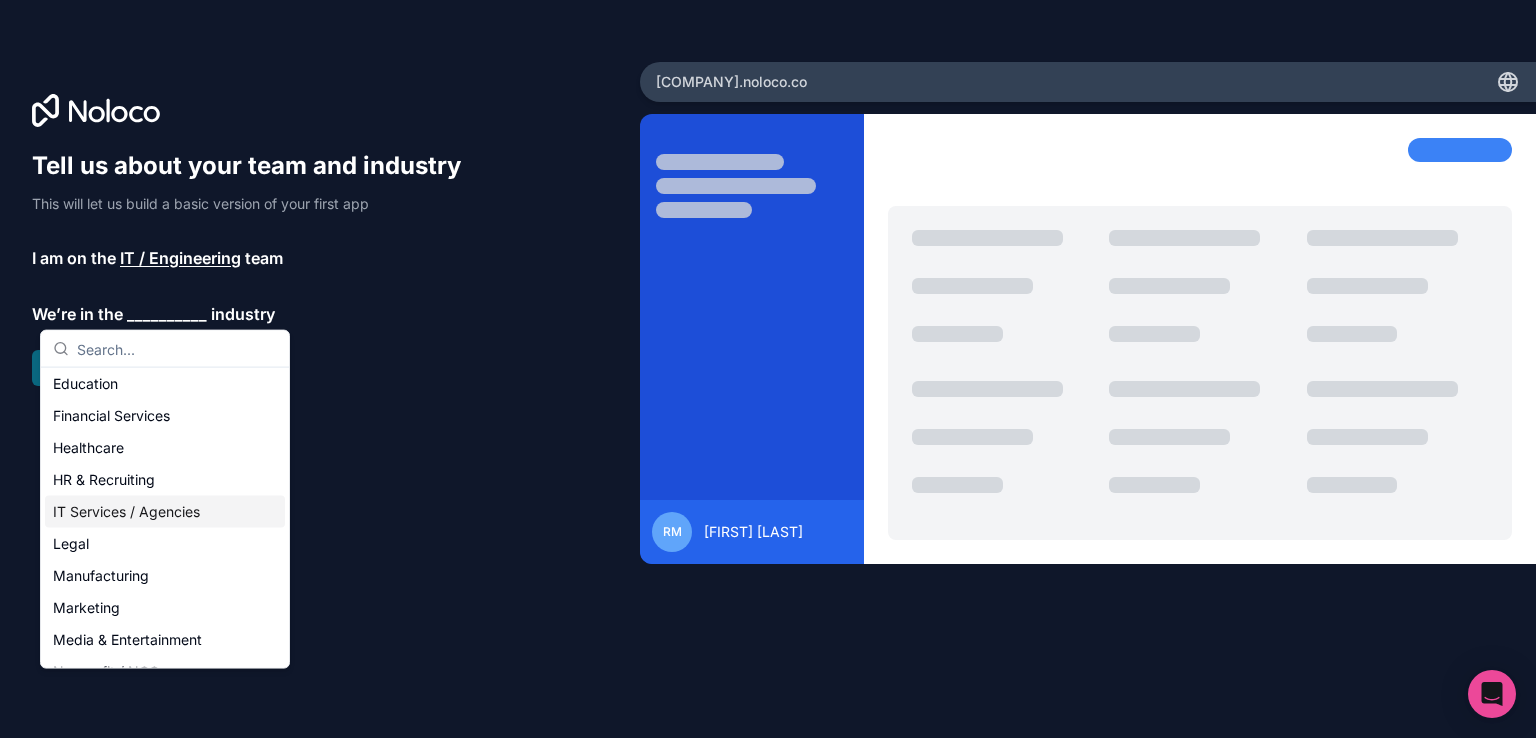 click on "IT Services / Agencies" at bounding box center (165, 512) 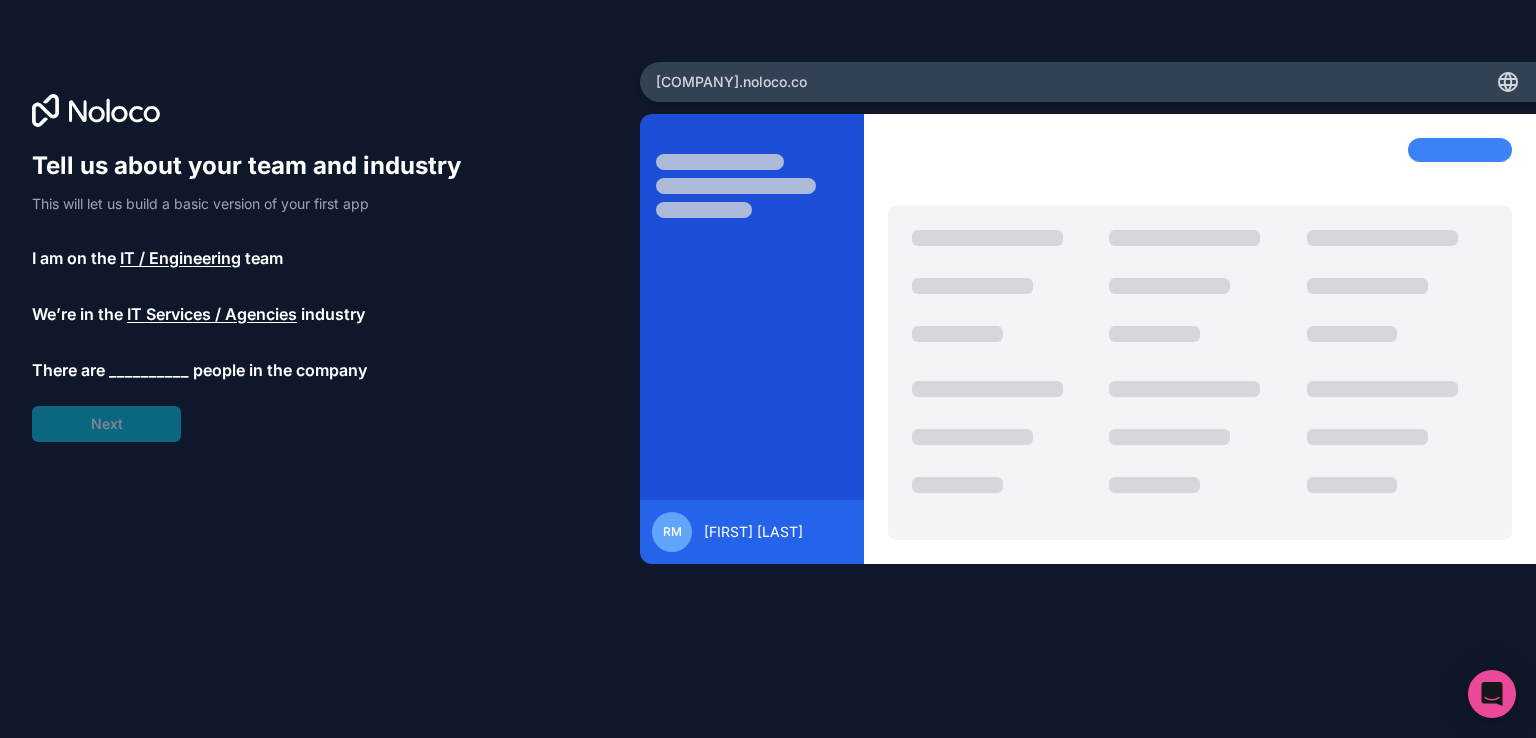 click on "__________" at bounding box center (149, 370) 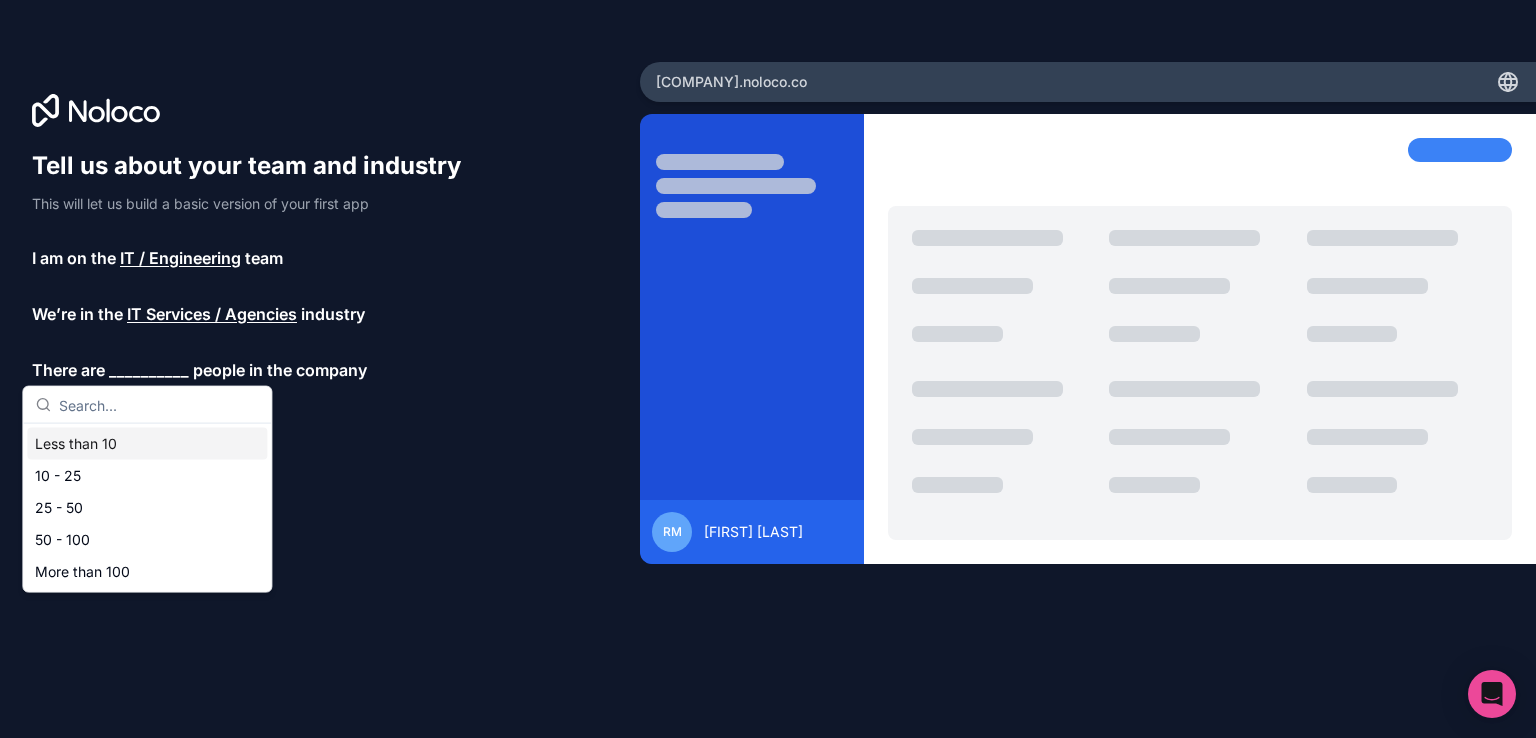 click on "Less than 10" at bounding box center [147, 444] 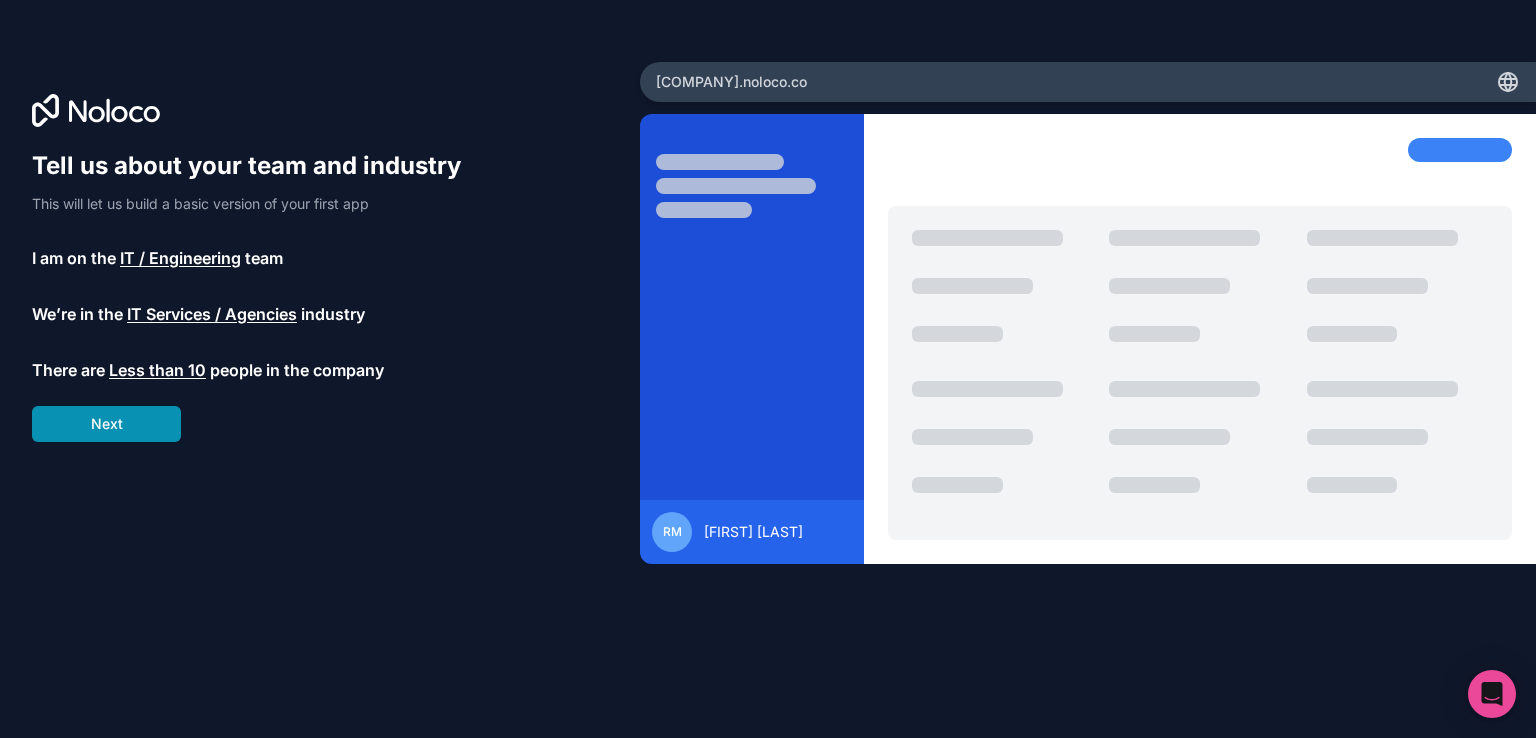 click on "Next" at bounding box center (106, 424) 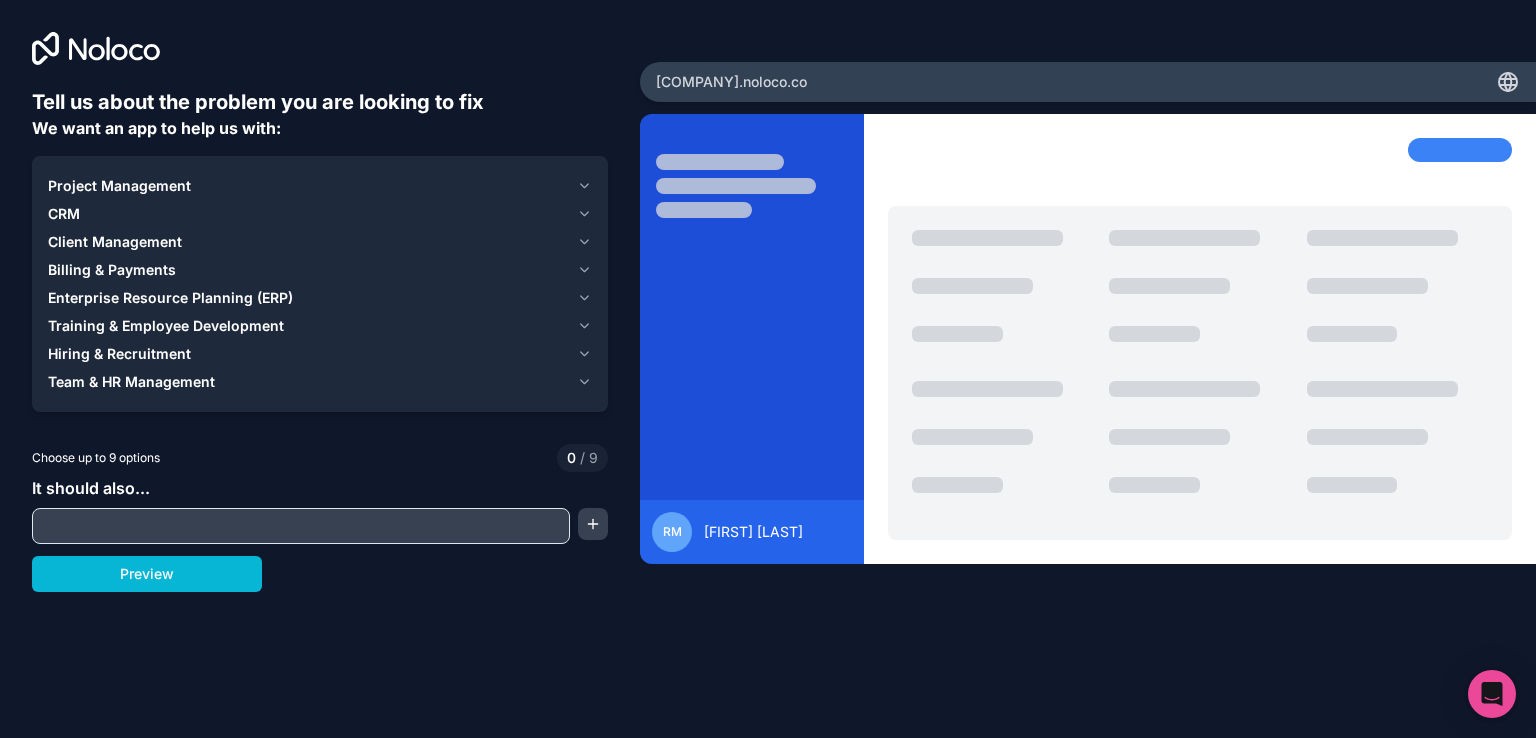 click on "Project Management" at bounding box center (119, 186) 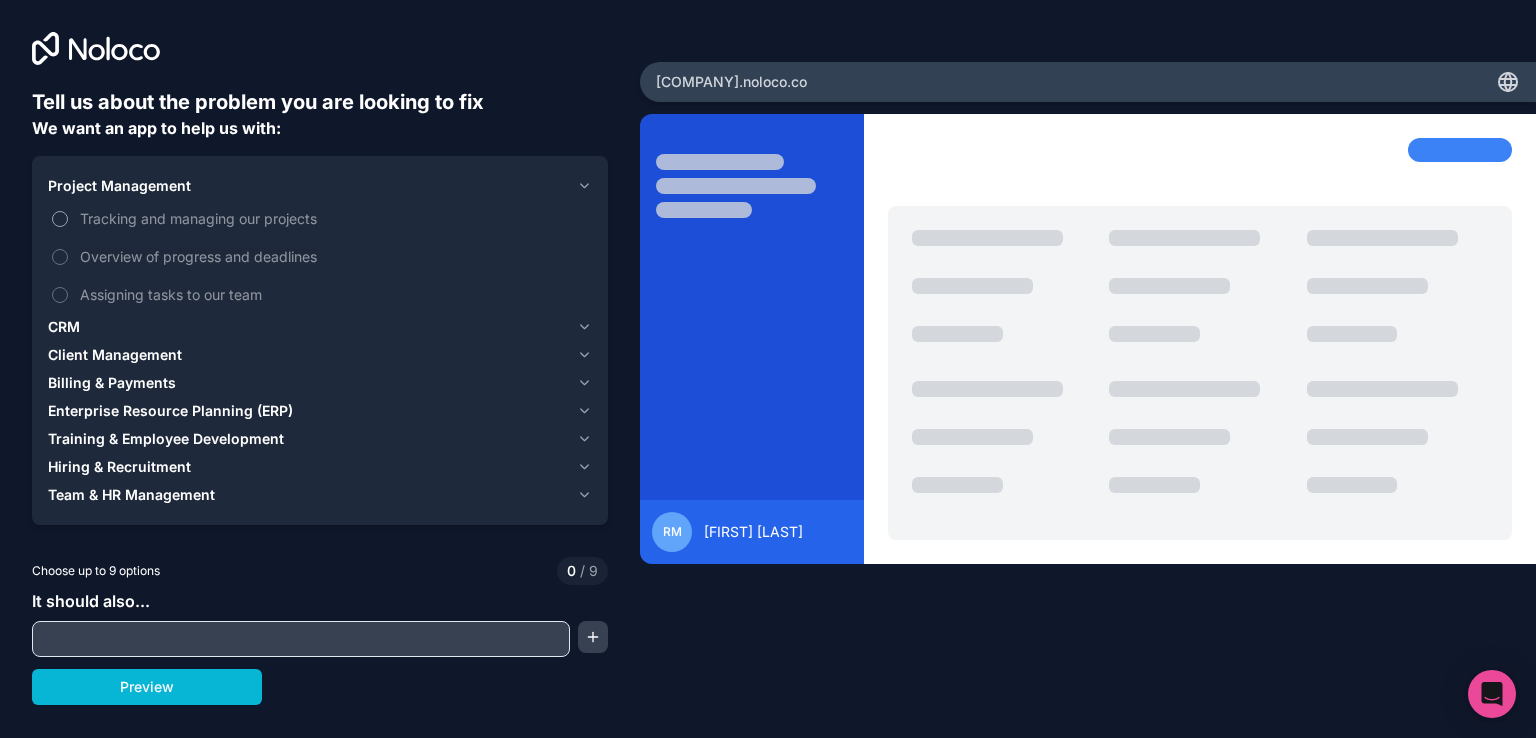 click on "Tracking and managing our projects" at bounding box center [334, 218] 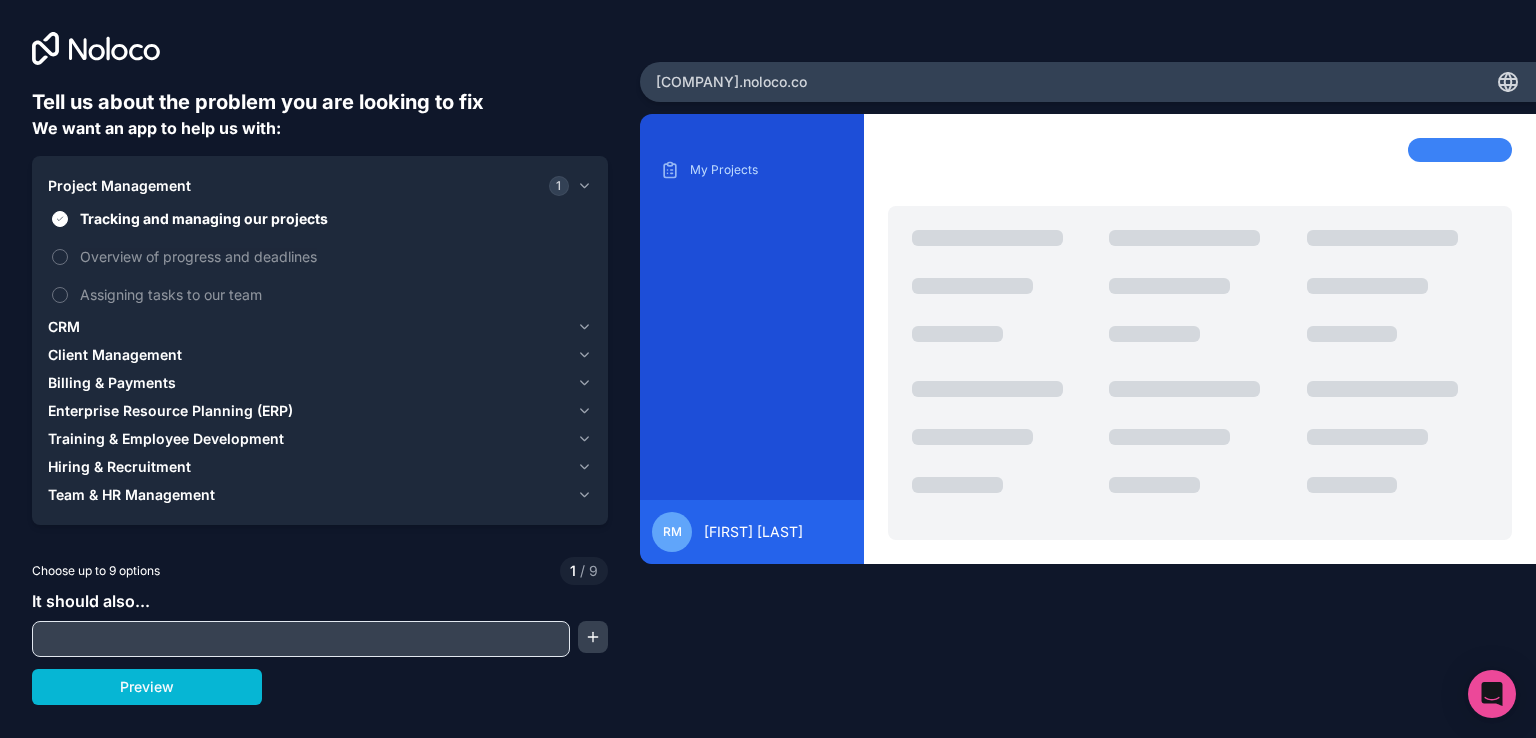 click on "Client Management" at bounding box center [115, 355] 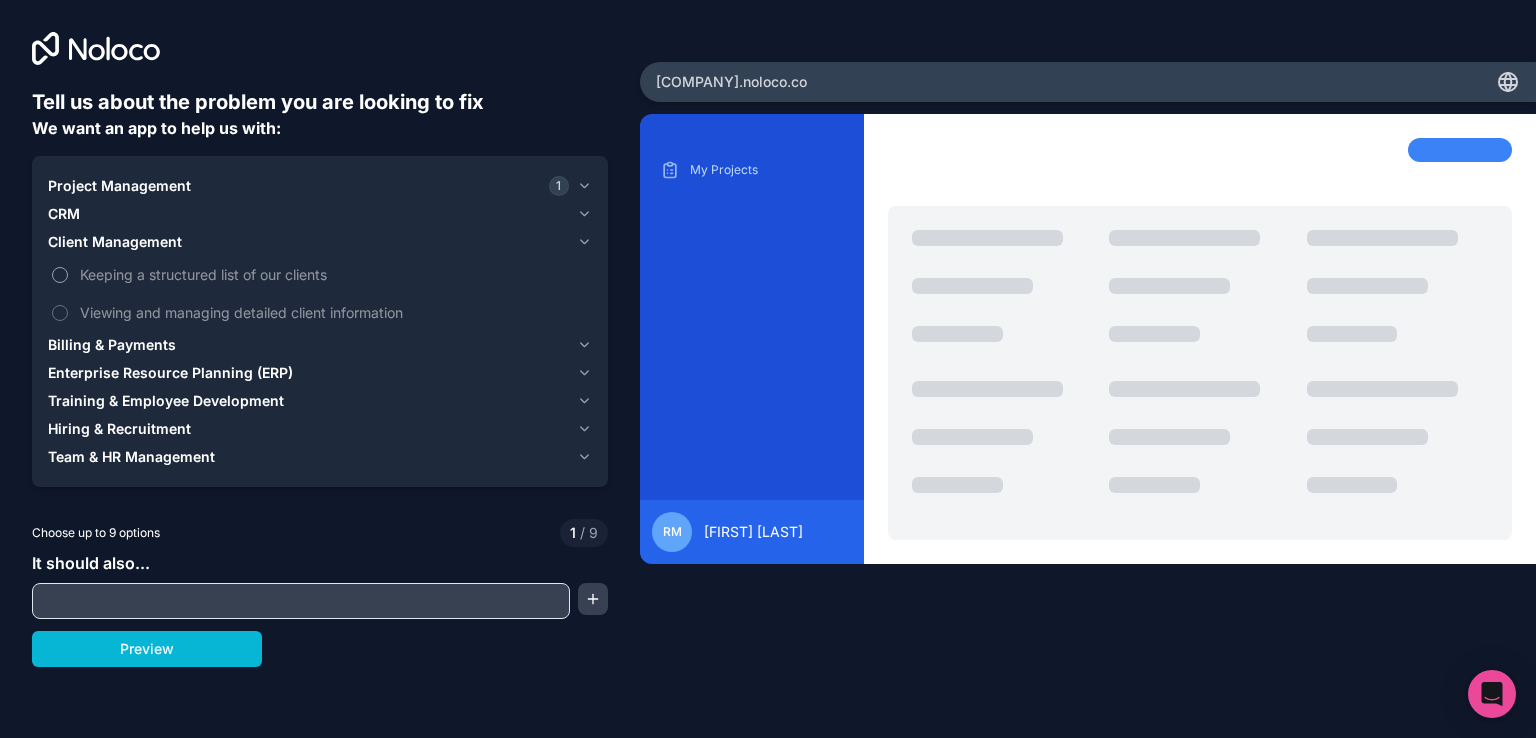 click on "Keeping a structured list of our clients" at bounding box center [334, 274] 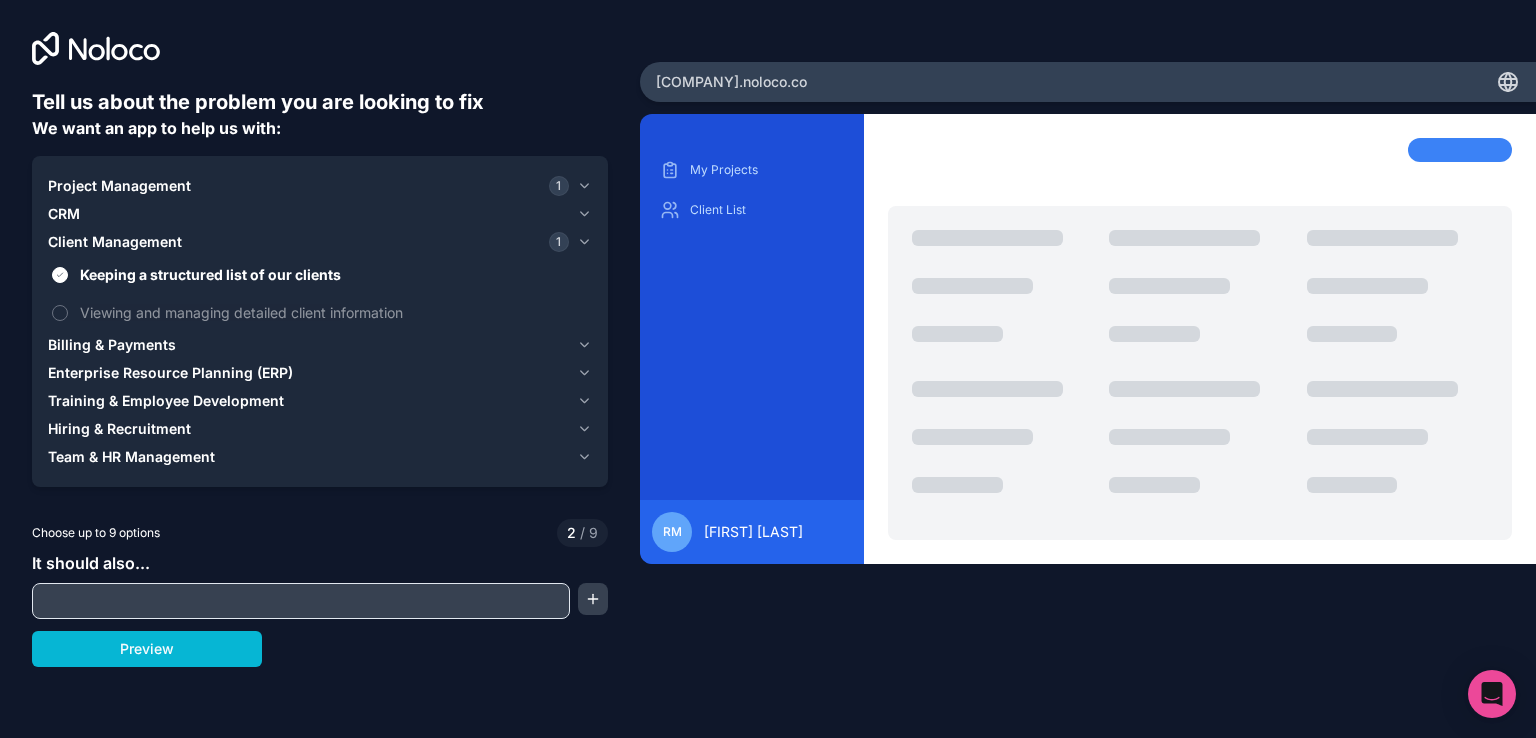 click on "Billing & Payments" at bounding box center [112, 345] 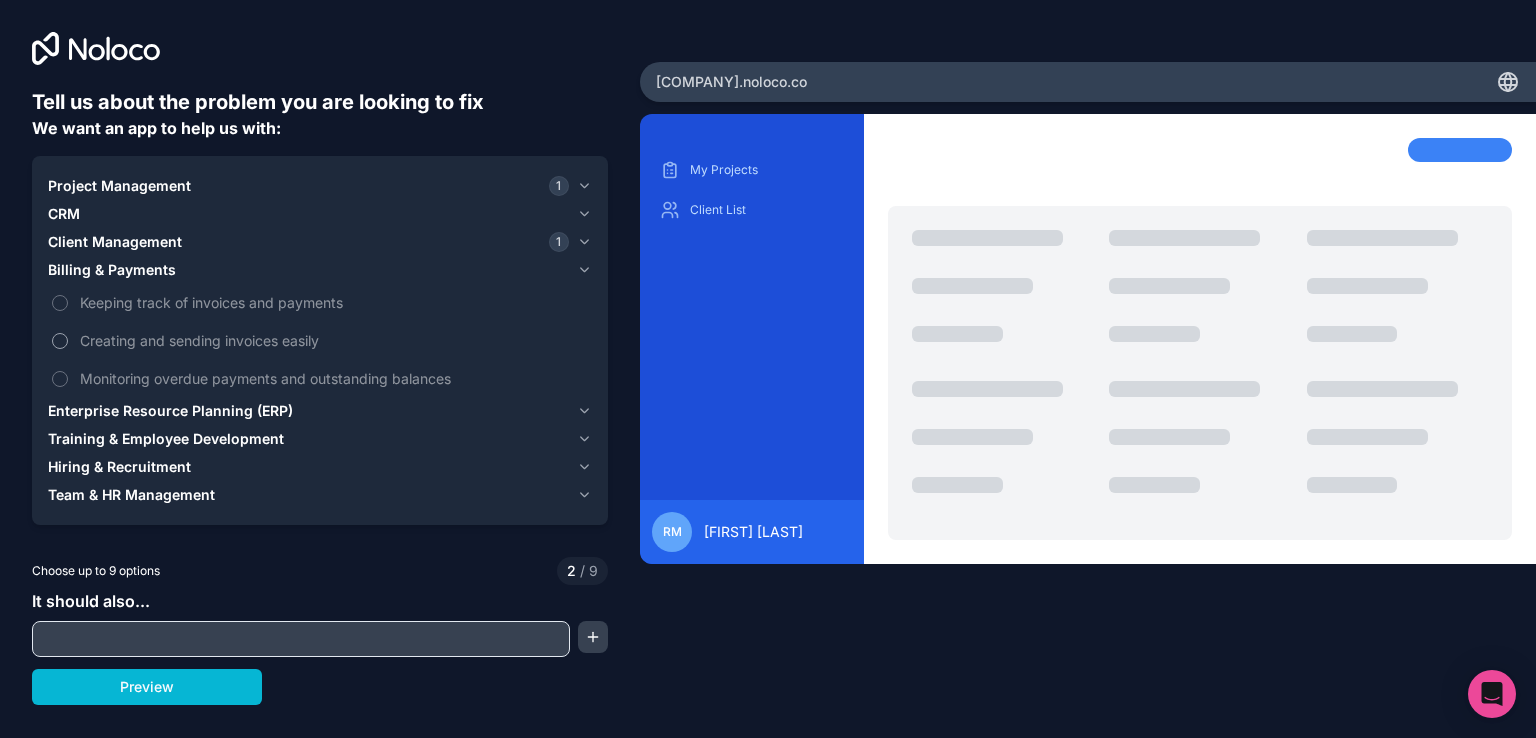click on "Creating and sending invoices easily" at bounding box center [334, 340] 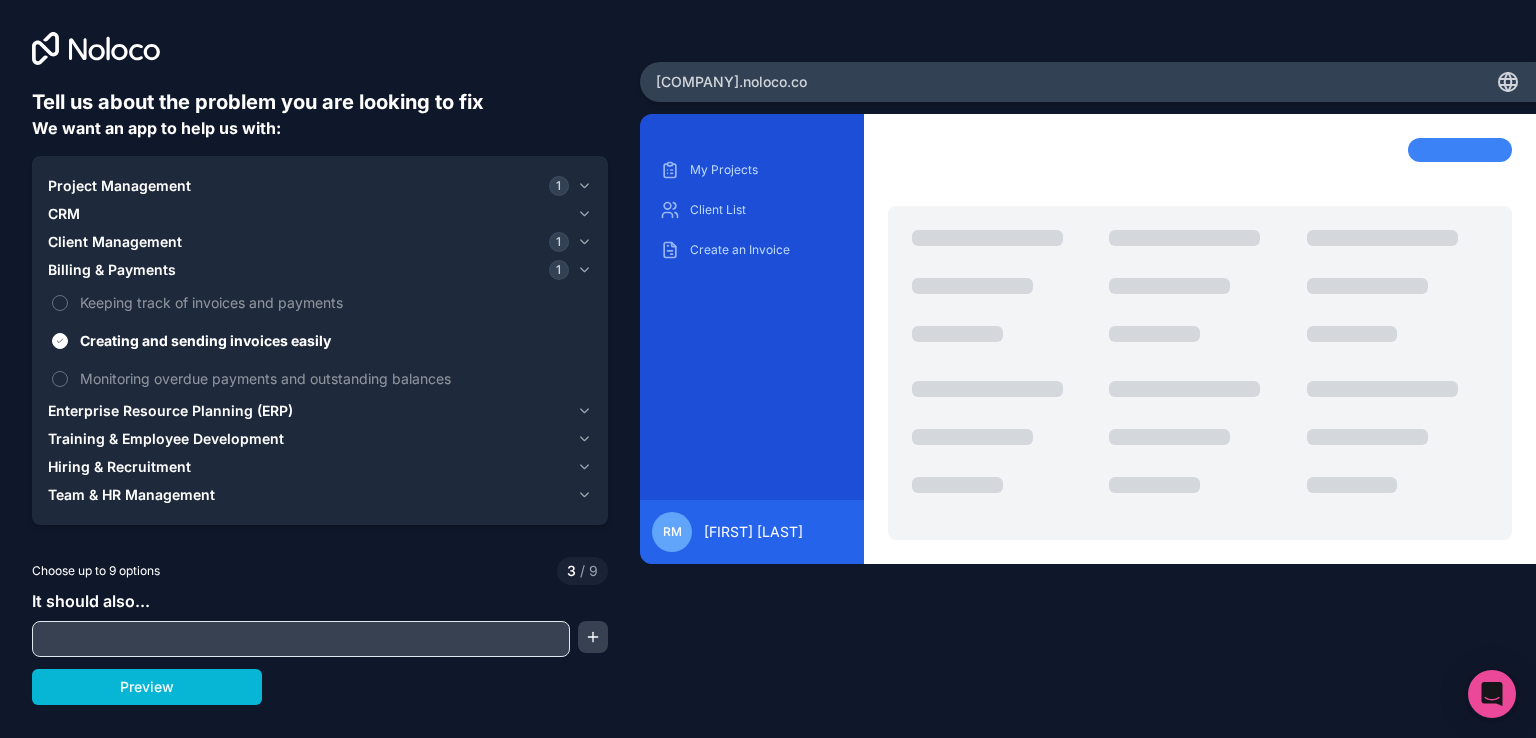 click on "Enterprise Resource Planning (ERP)" at bounding box center [170, 411] 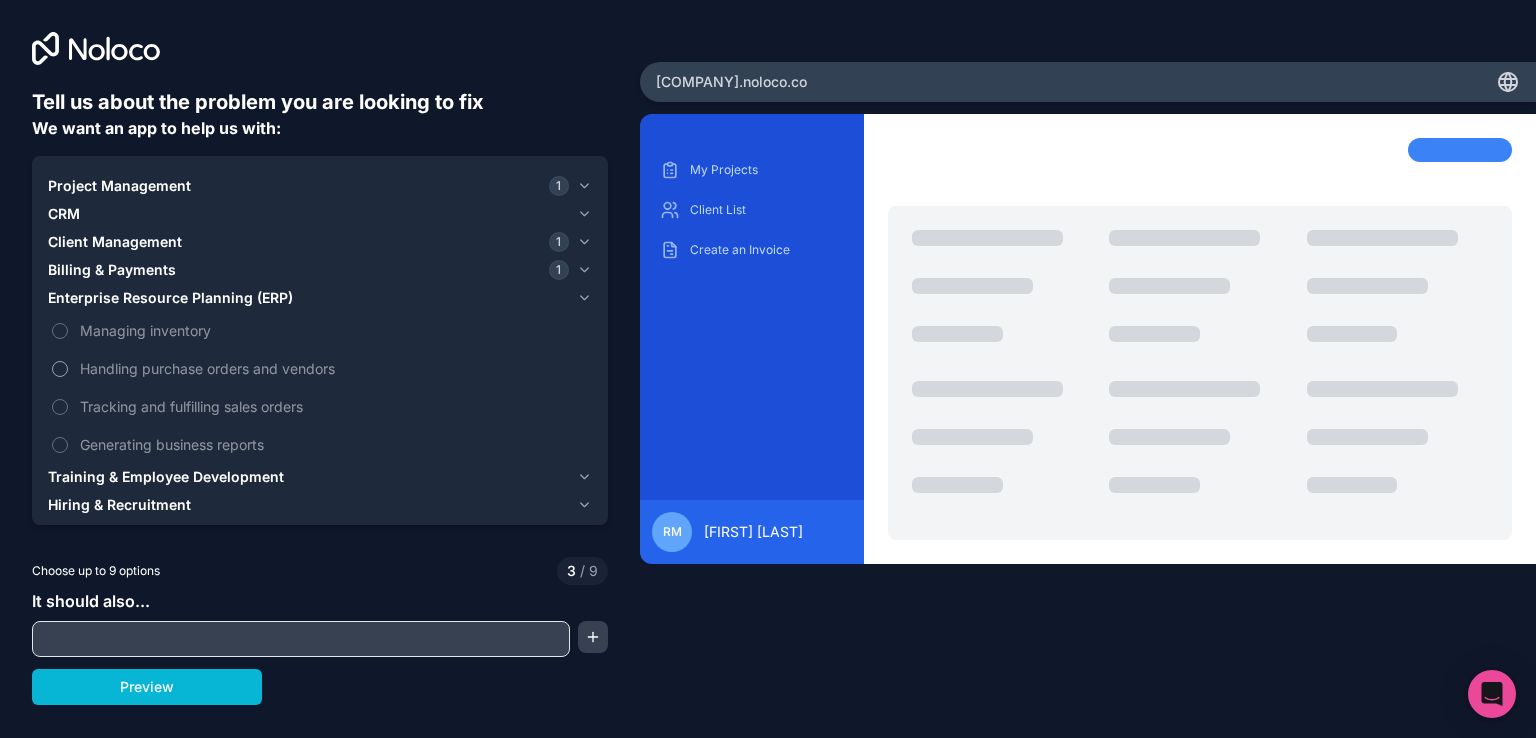 drag, startPoint x: 171, startPoint y: 326, endPoint x: 169, endPoint y: 361, distance: 35.057095 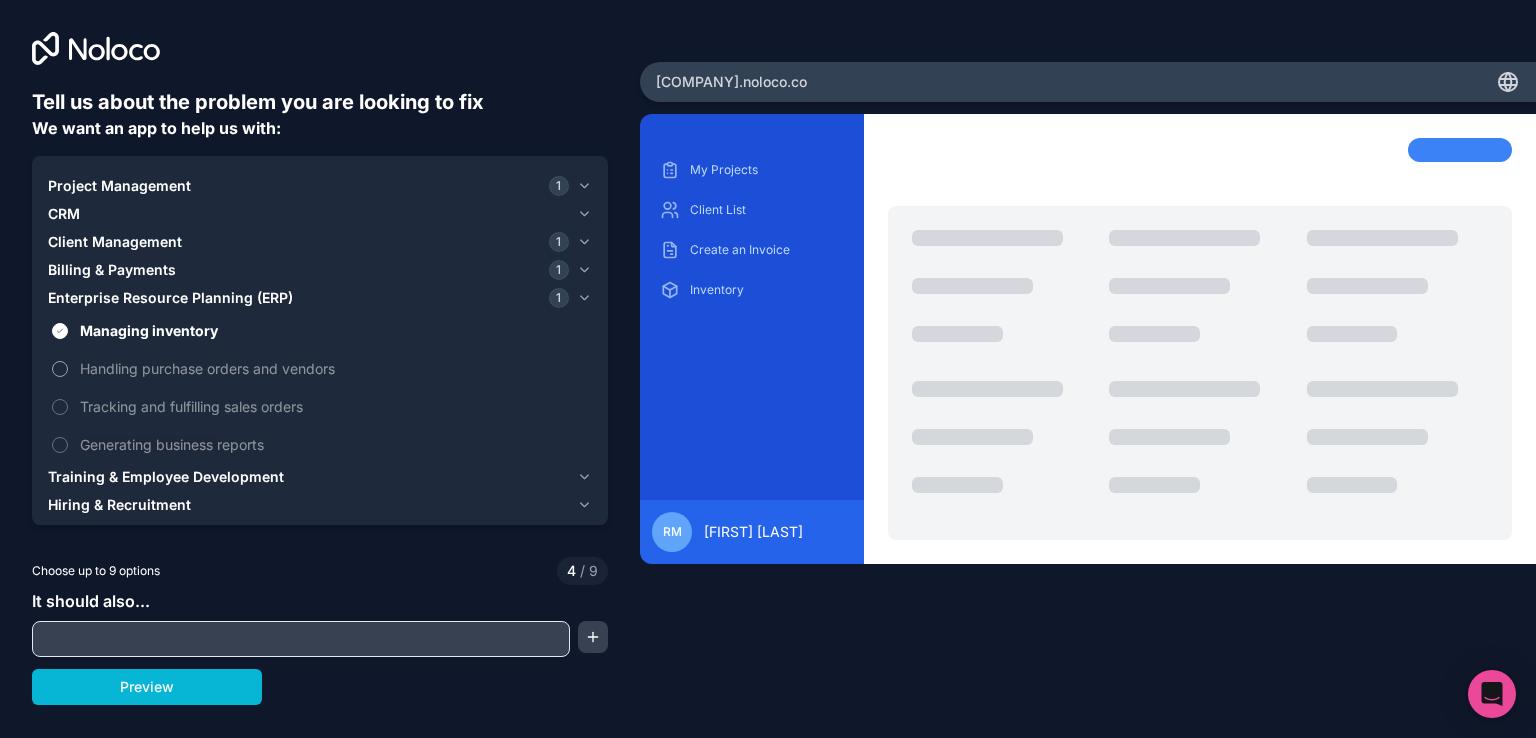 click on "Handling purchase orders and vendors" at bounding box center (334, 368) 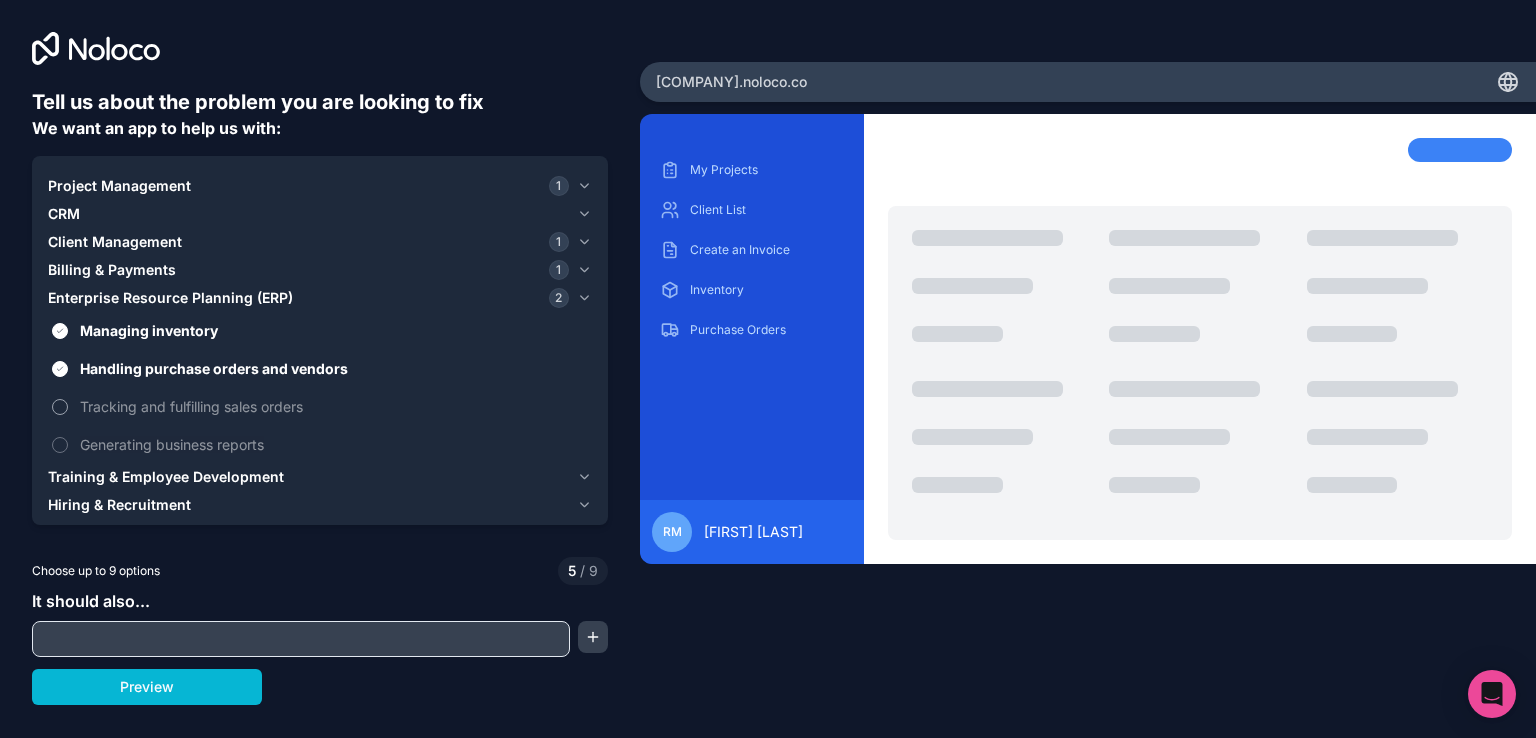 click on "Managing inventory Handling purchase orders and vendors Tracking and fulfilling sales orders Generating business reports" at bounding box center [320, 387] 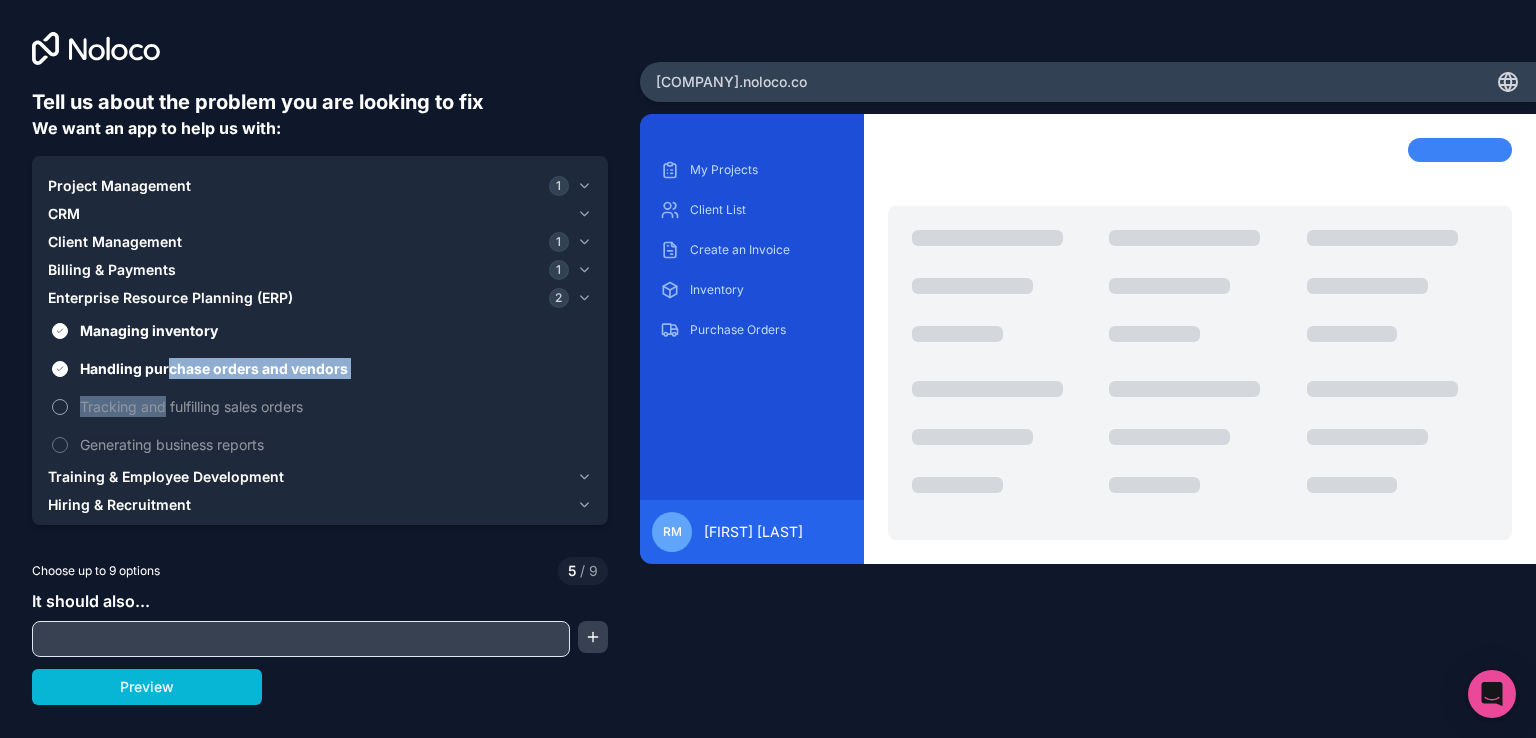 click on "Tracking and fulfilling sales orders" at bounding box center [334, 406] 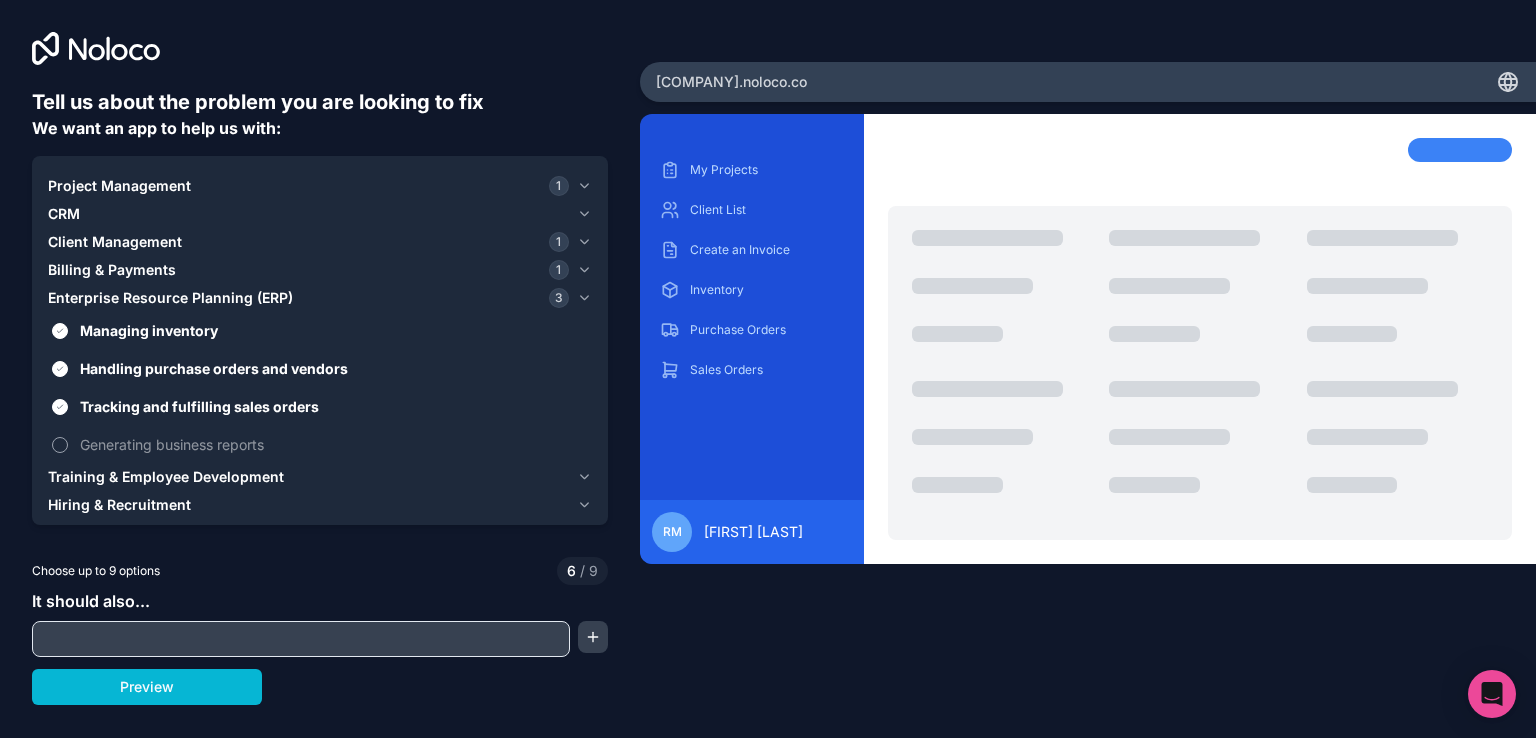 click on "Generating business reports" at bounding box center (334, 444) 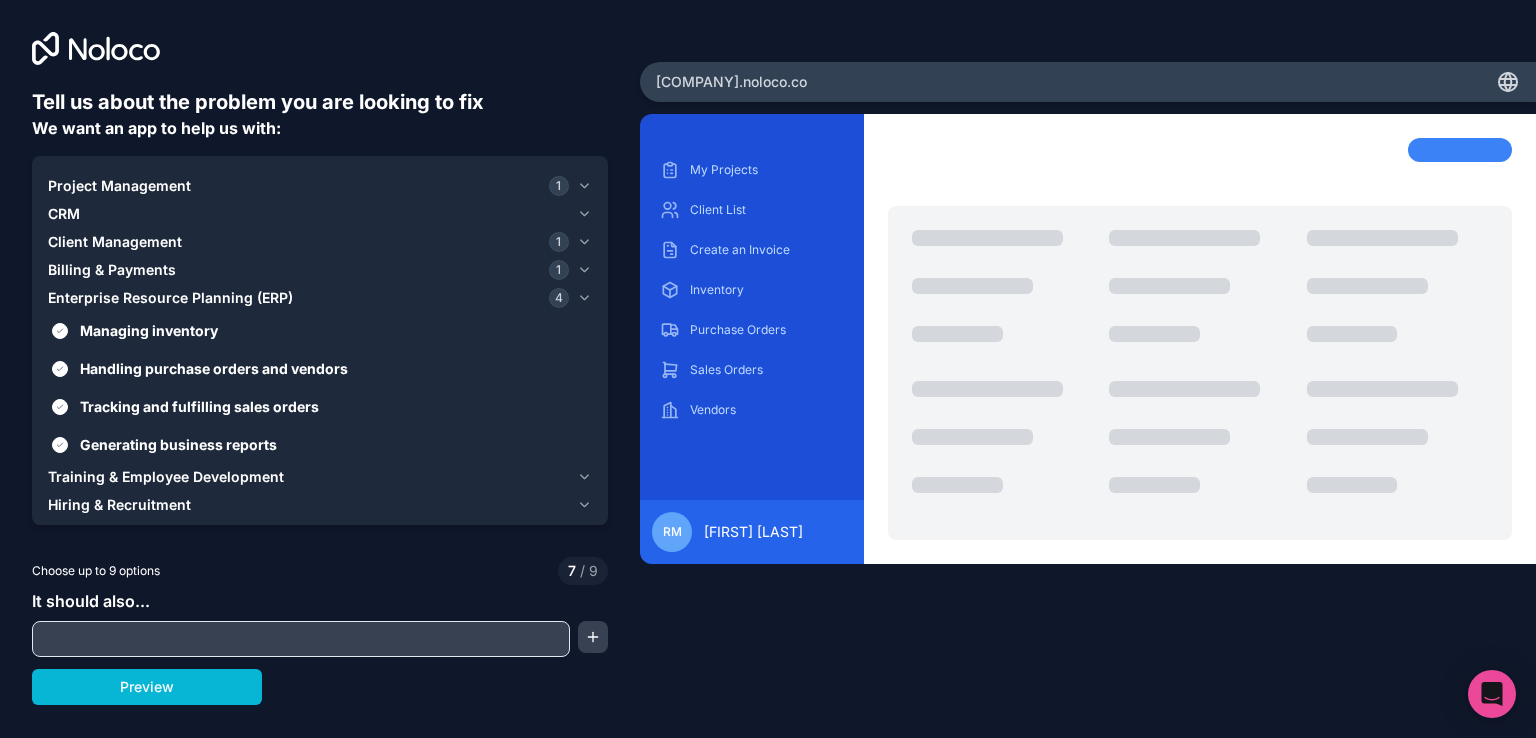click on "Training & Employee Development" at bounding box center [166, 477] 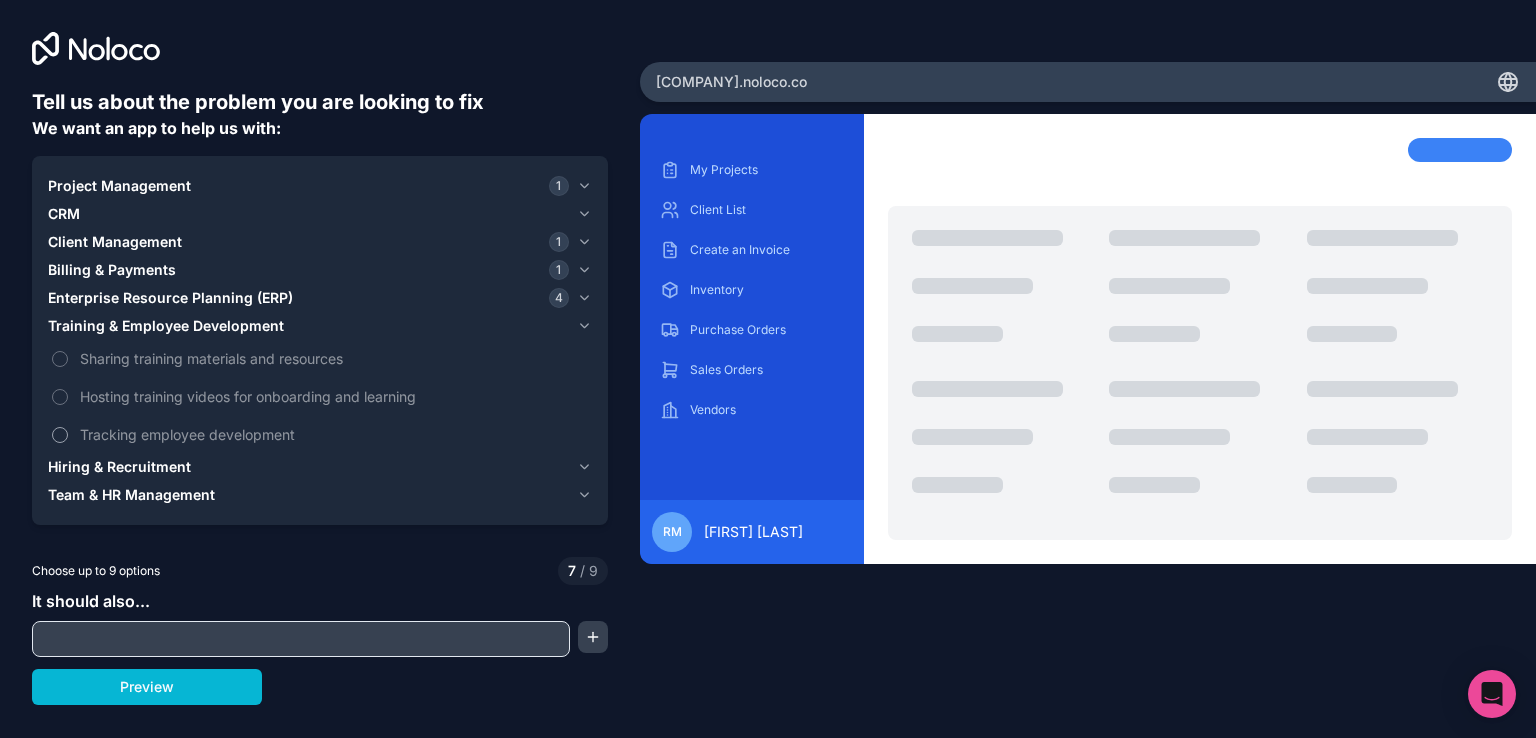 click on "Tracking employee development" at bounding box center (334, 434) 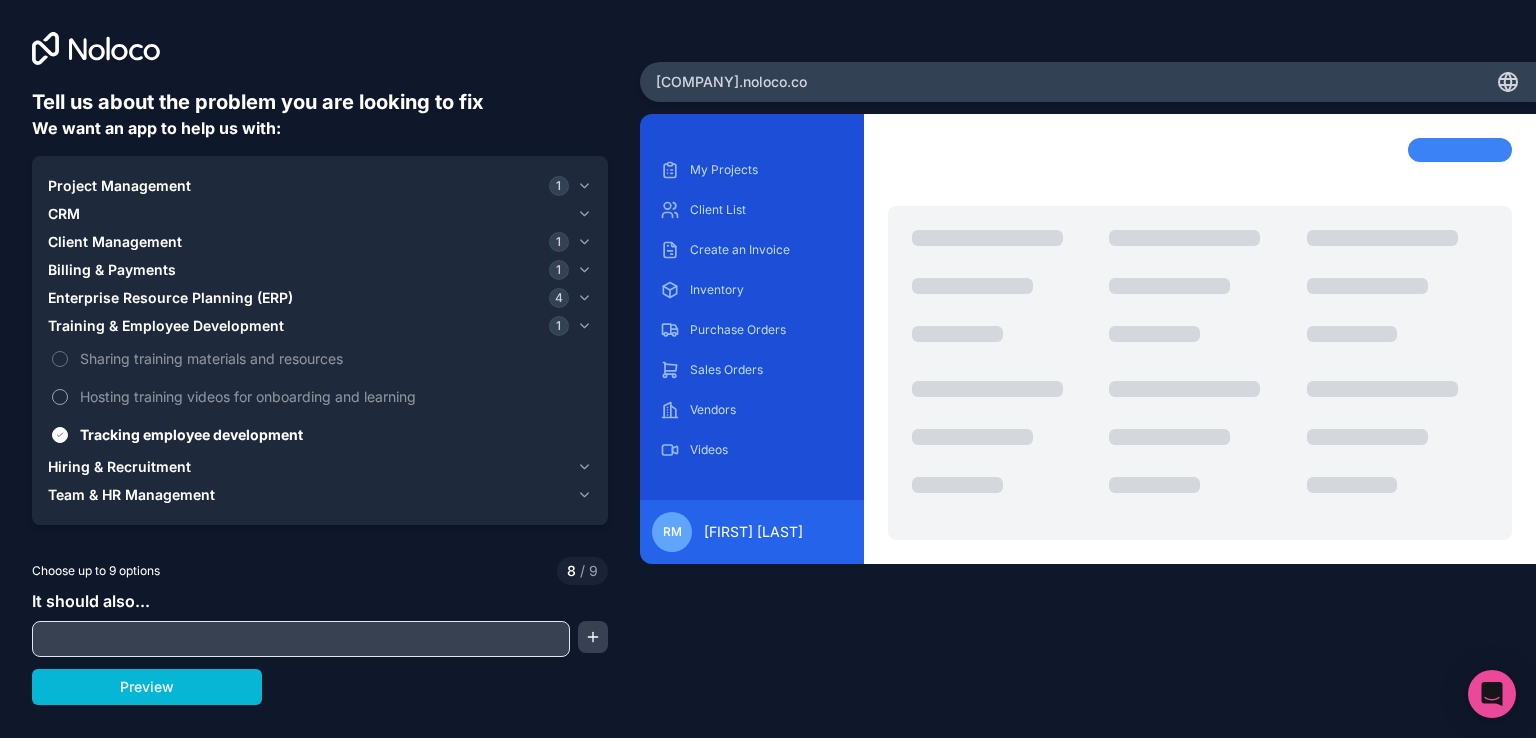 click on "Hosting training videos for onboarding and learning" at bounding box center (334, 396) 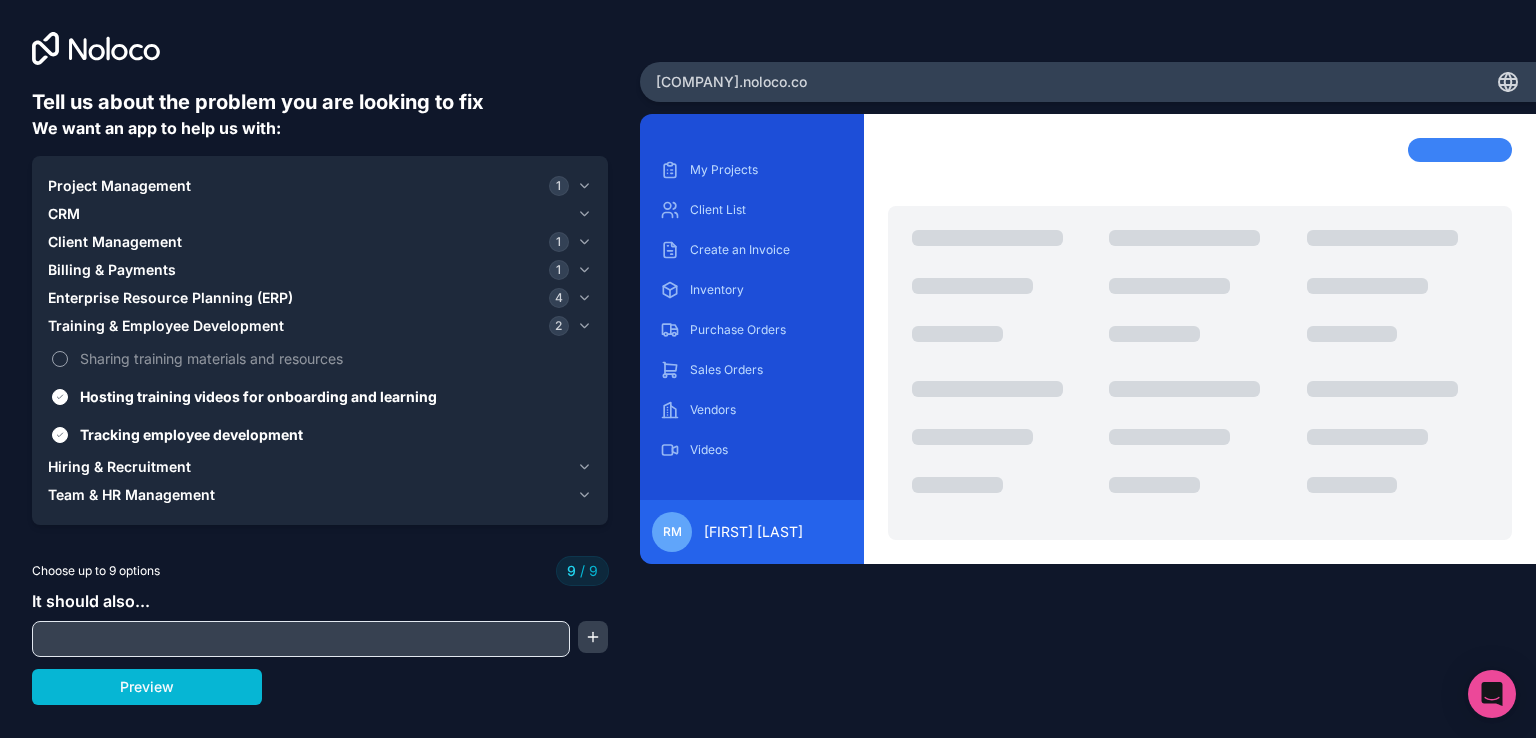 click on "Sharing training materials and resources" at bounding box center [334, 358] 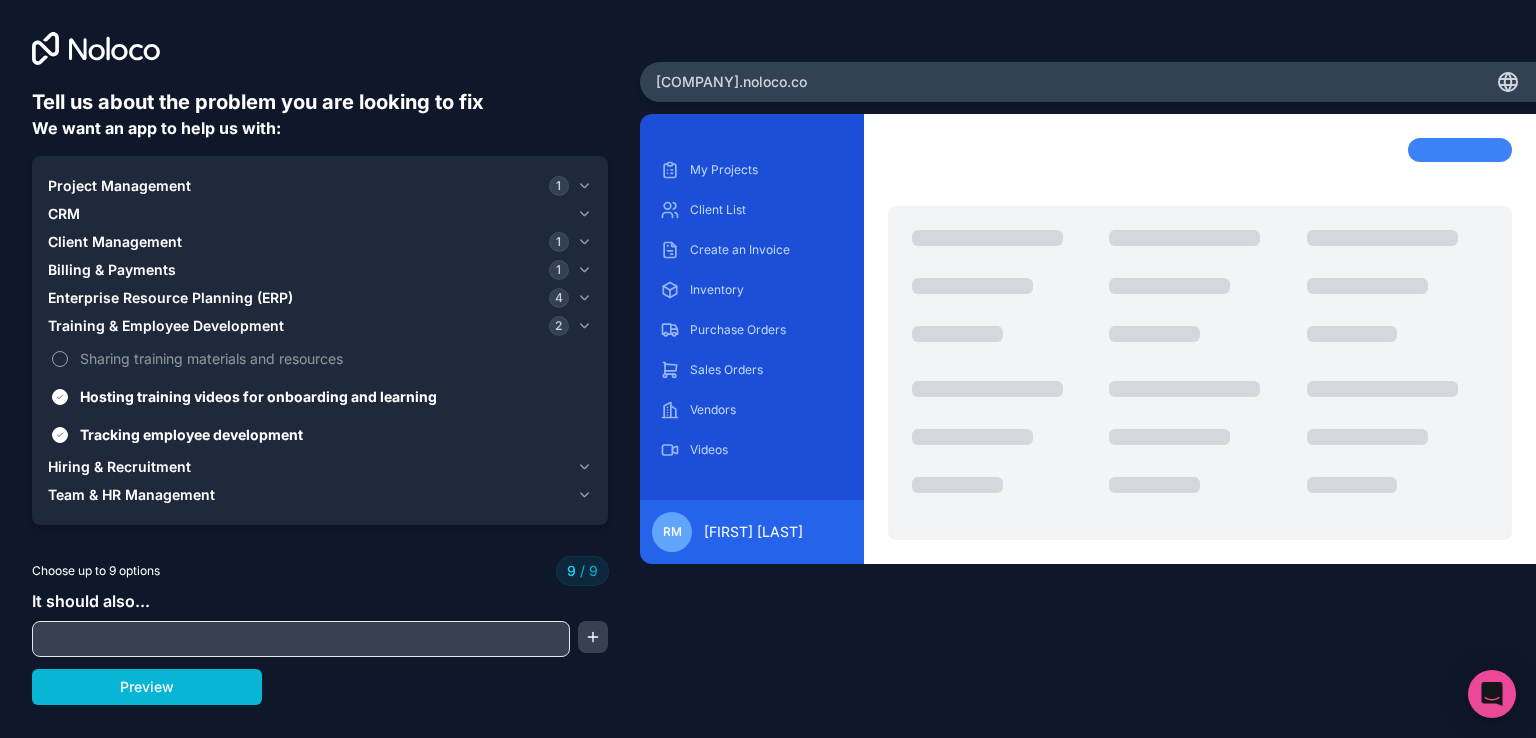 click on "Sharing training materials and resources" at bounding box center (334, 358) 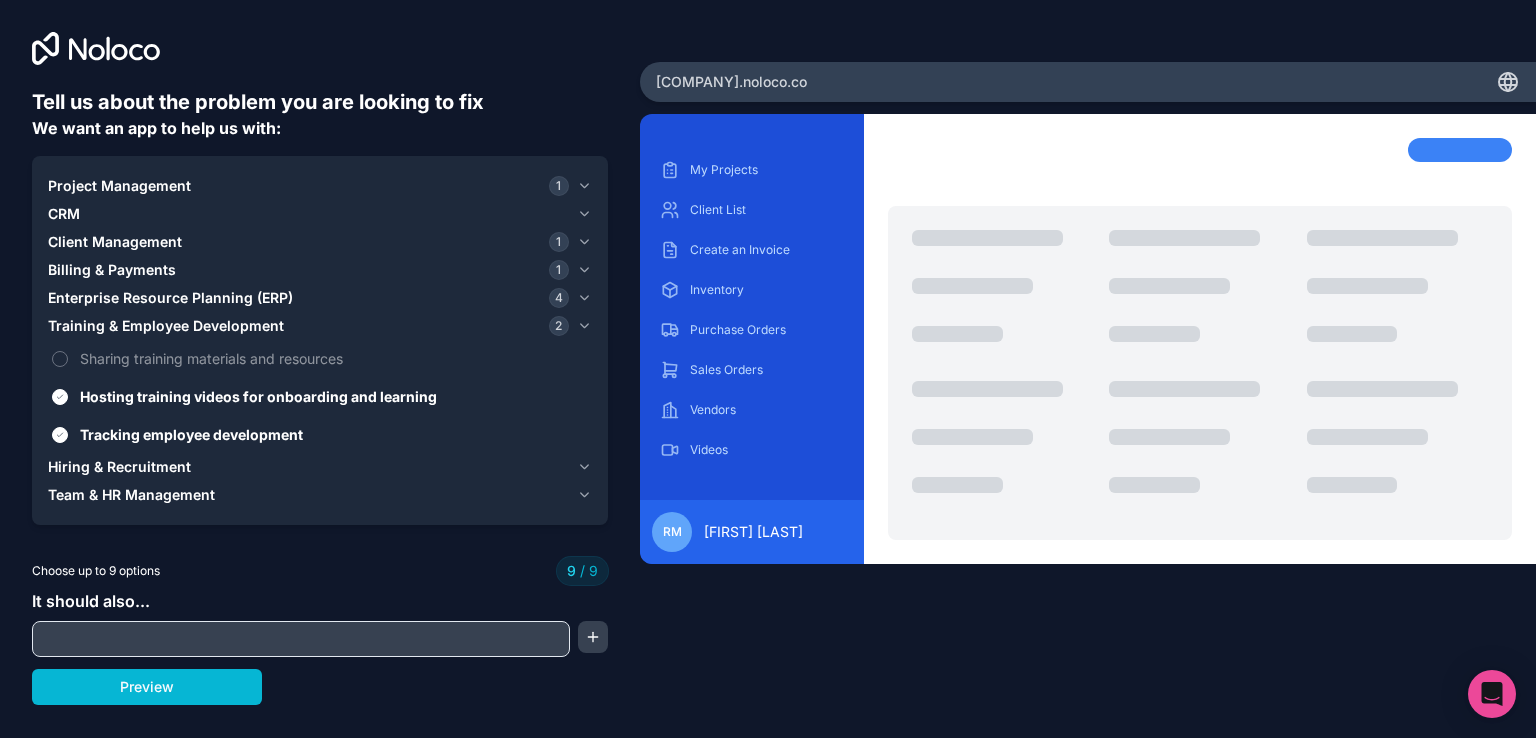 click on "Hiring & Recruitment" at bounding box center [119, 467] 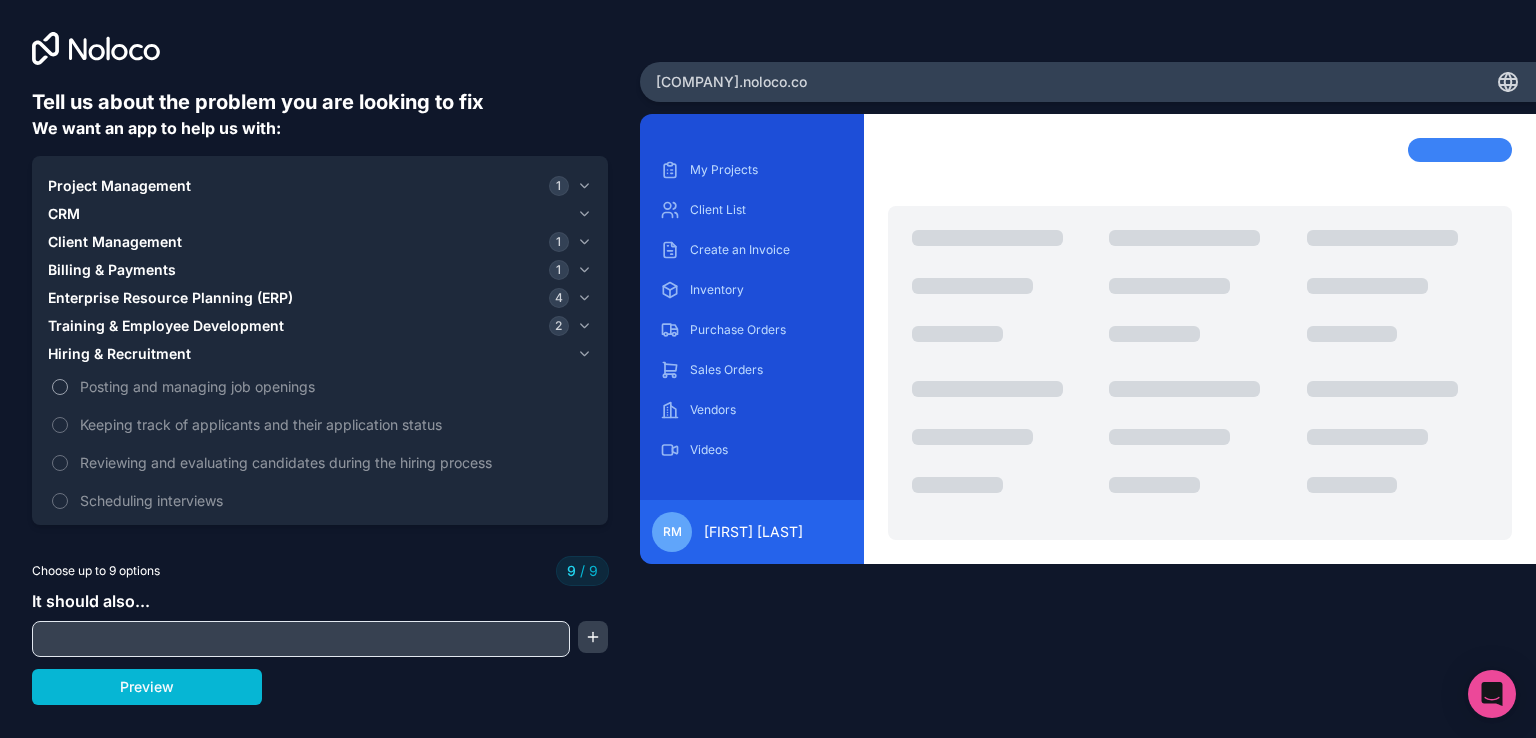 click on "Posting and managing job openings" at bounding box center (334, 386) 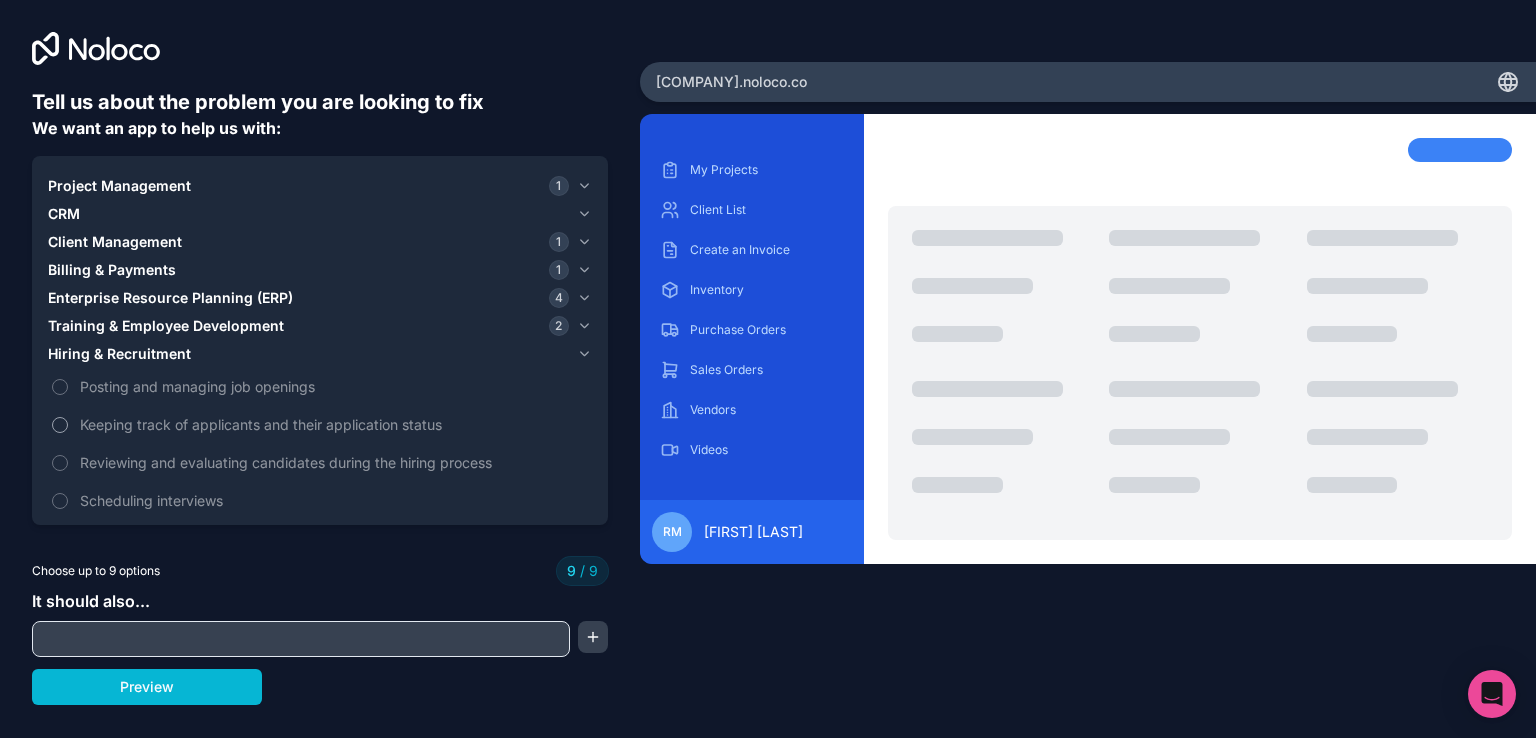 click on "Keeping track of applicants and their application status" at bounding box center (320, 424) 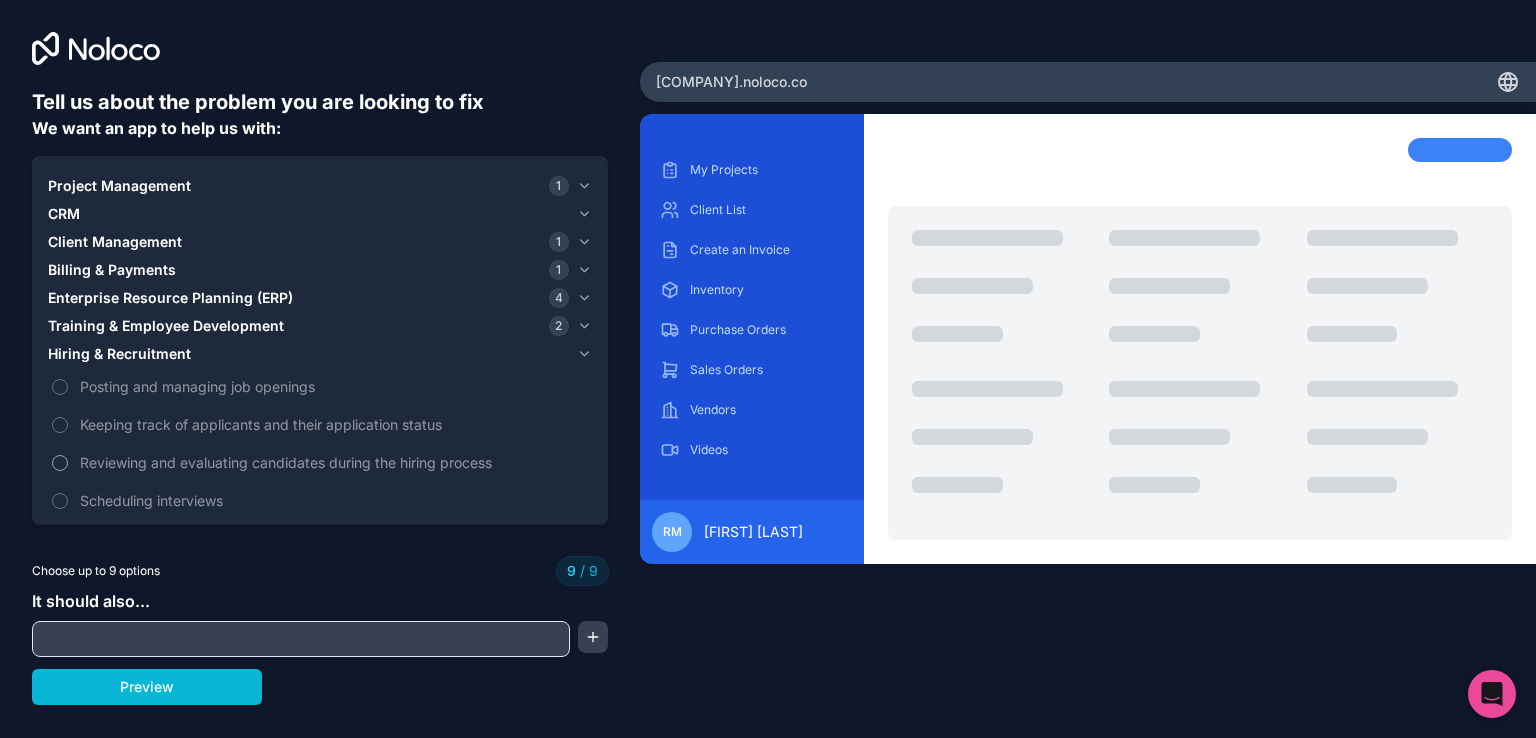 click on "Reviewing and evaluating candidates during the hiring process" at bounding box center (334, 462) 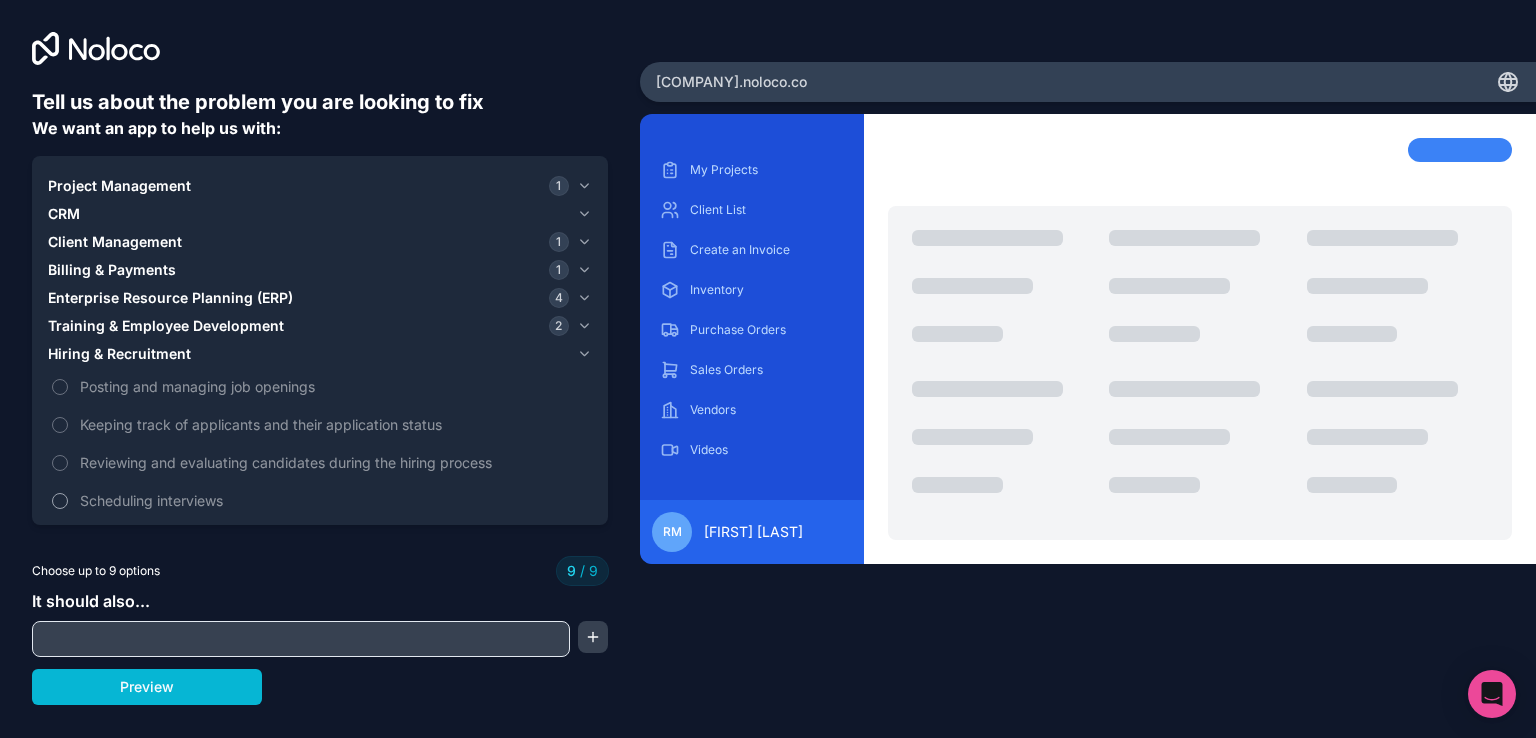 click on "Scheduling interviews" at bounding box center (320, 500) 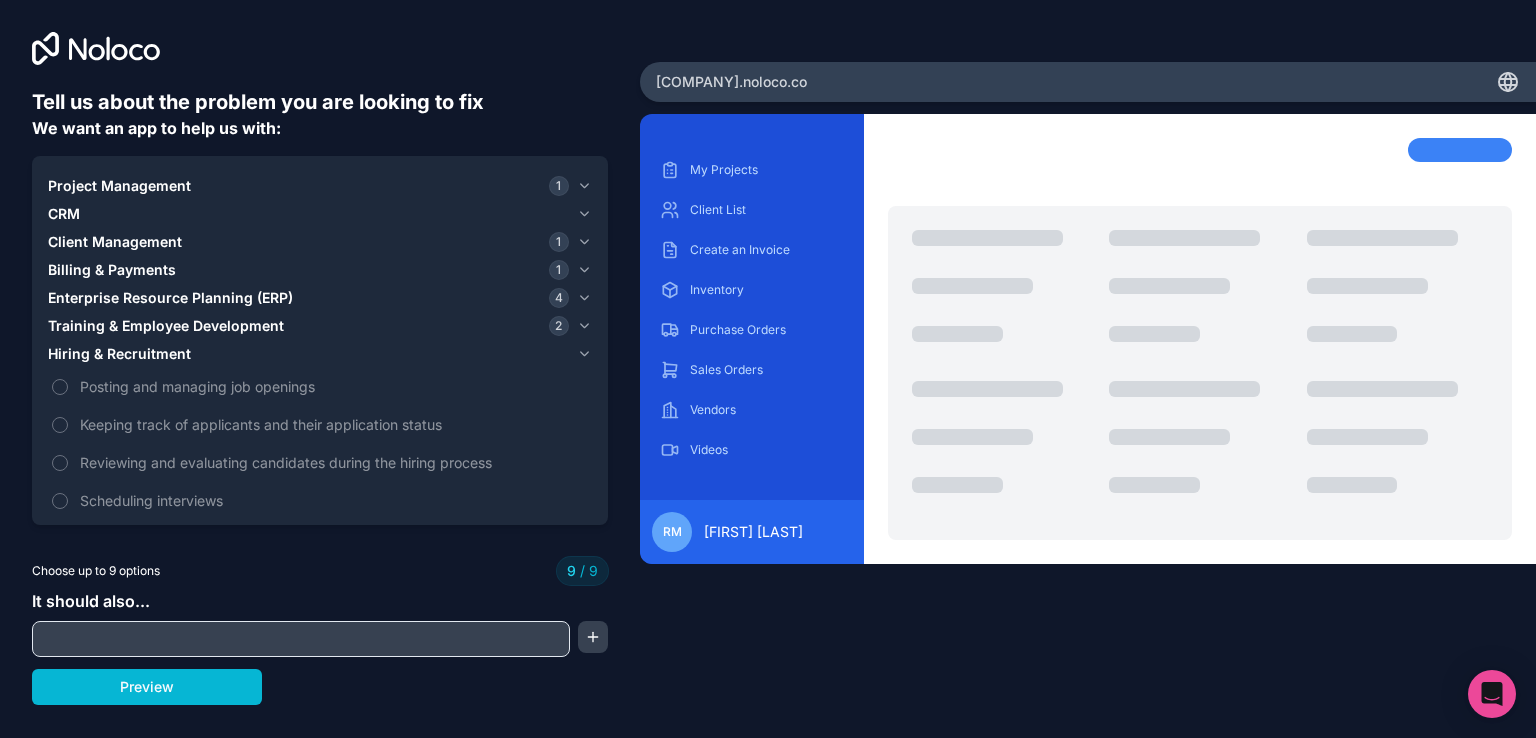click at bounding box center (301, 639) 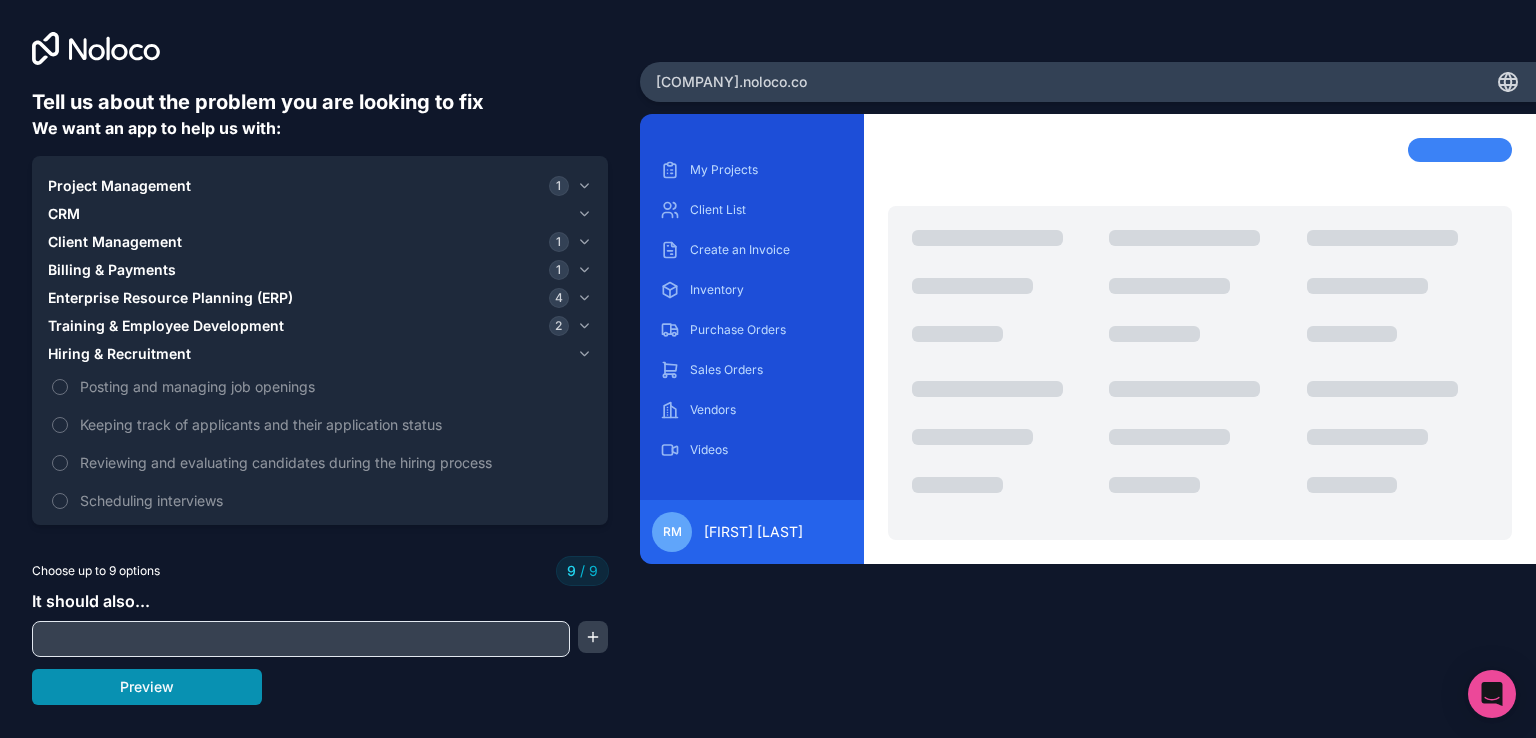 click on "Preview" at bounding box center [147, 687] 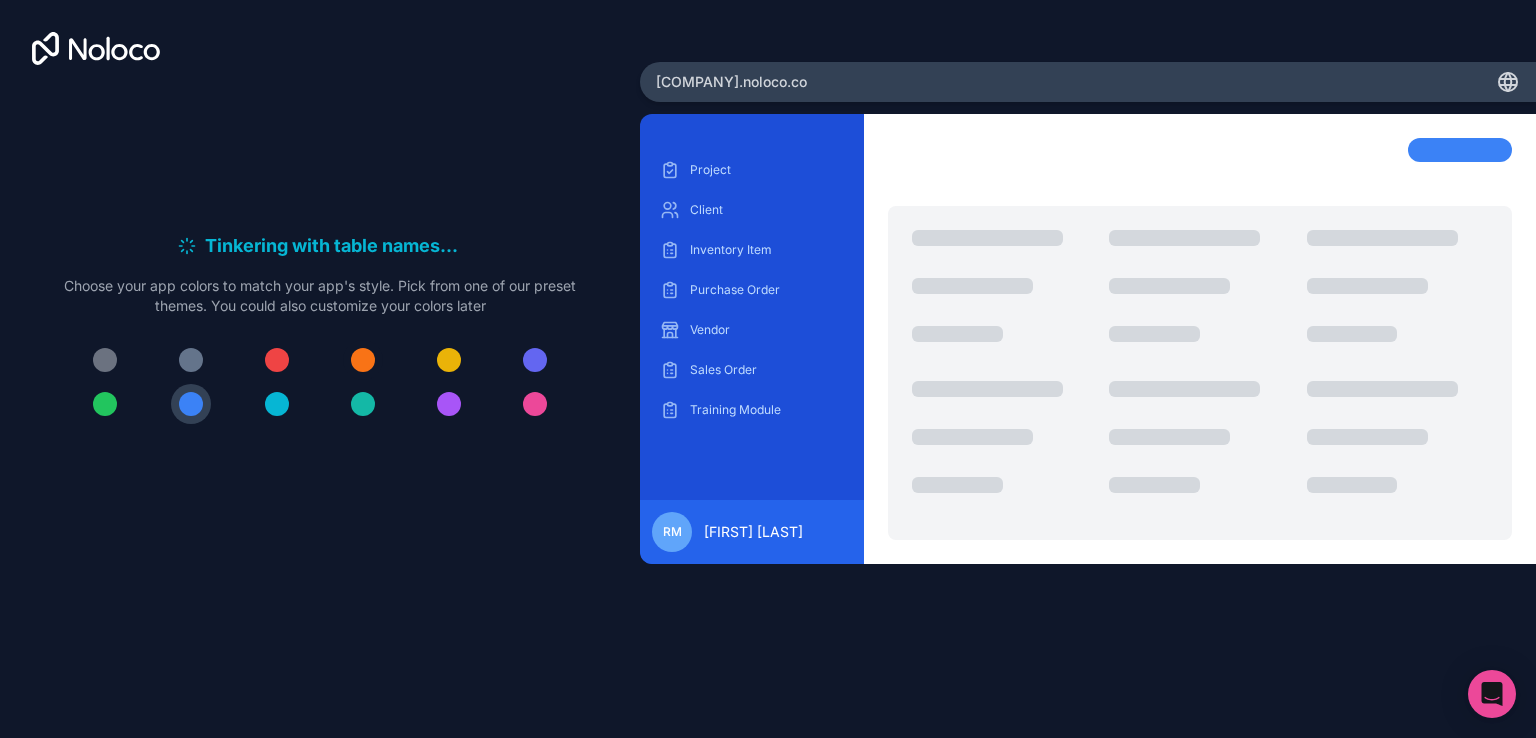 click at bounding box center (363, 360) 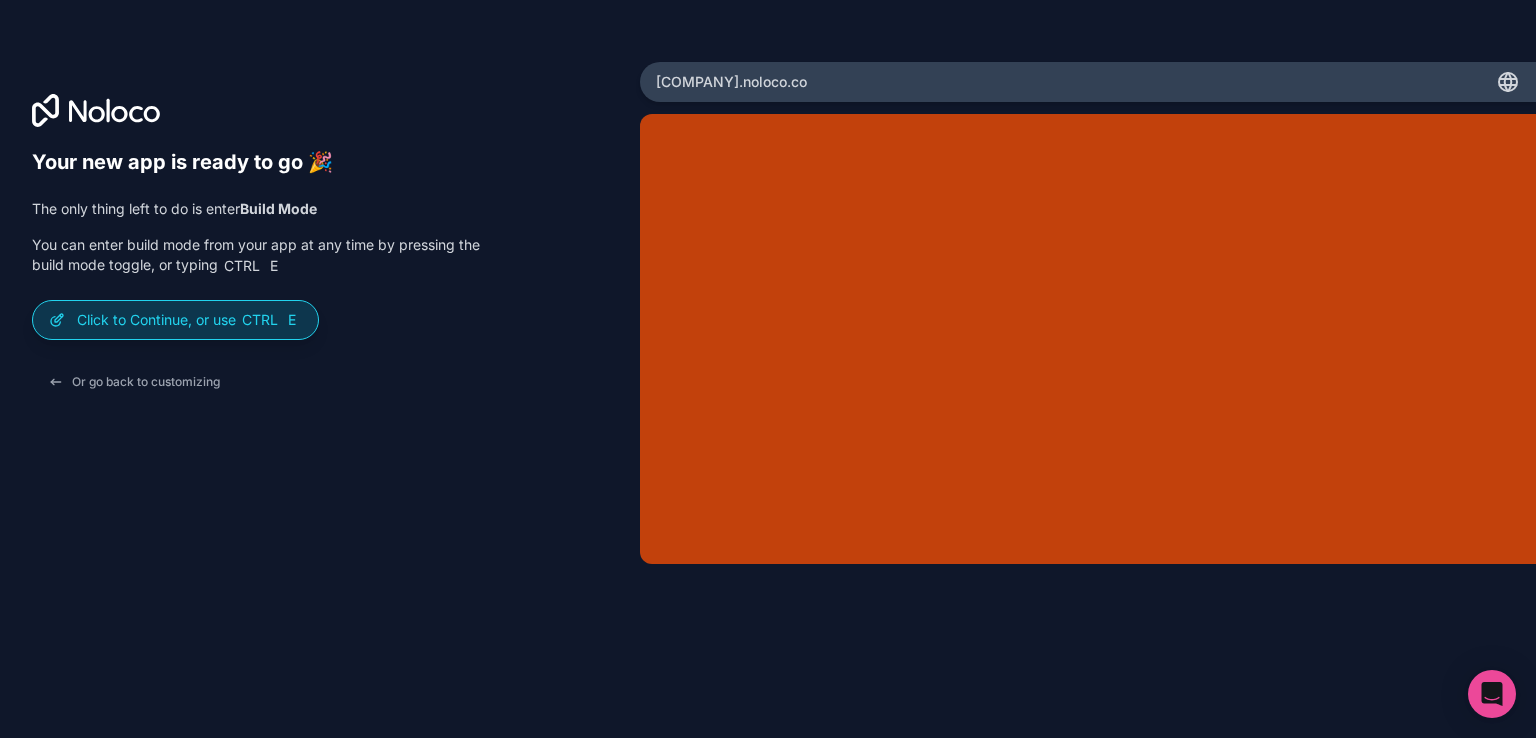 click on "Click to Continue, or use  Ctrl E" at bounding box center (189, 320) 